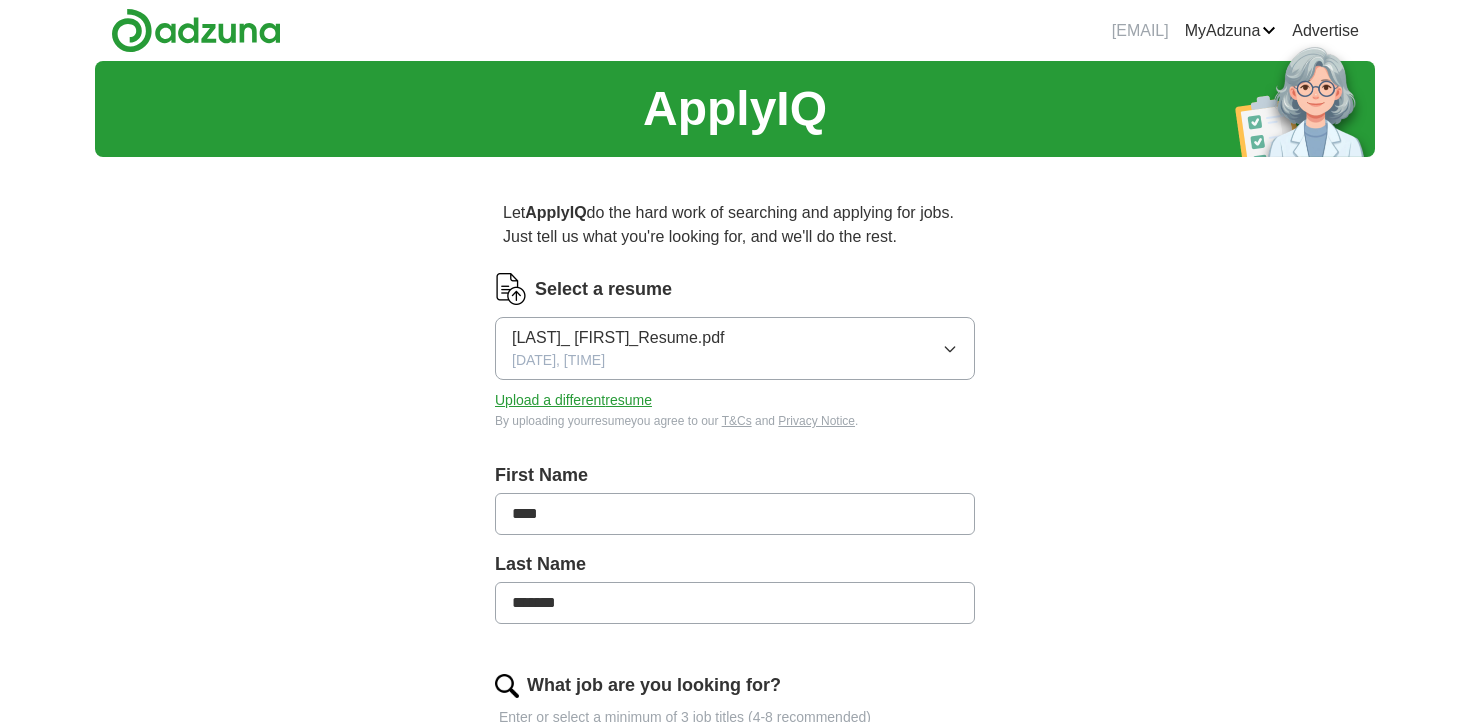 scroll, scrollTop: 0, scrollLeft: 0, axis: both 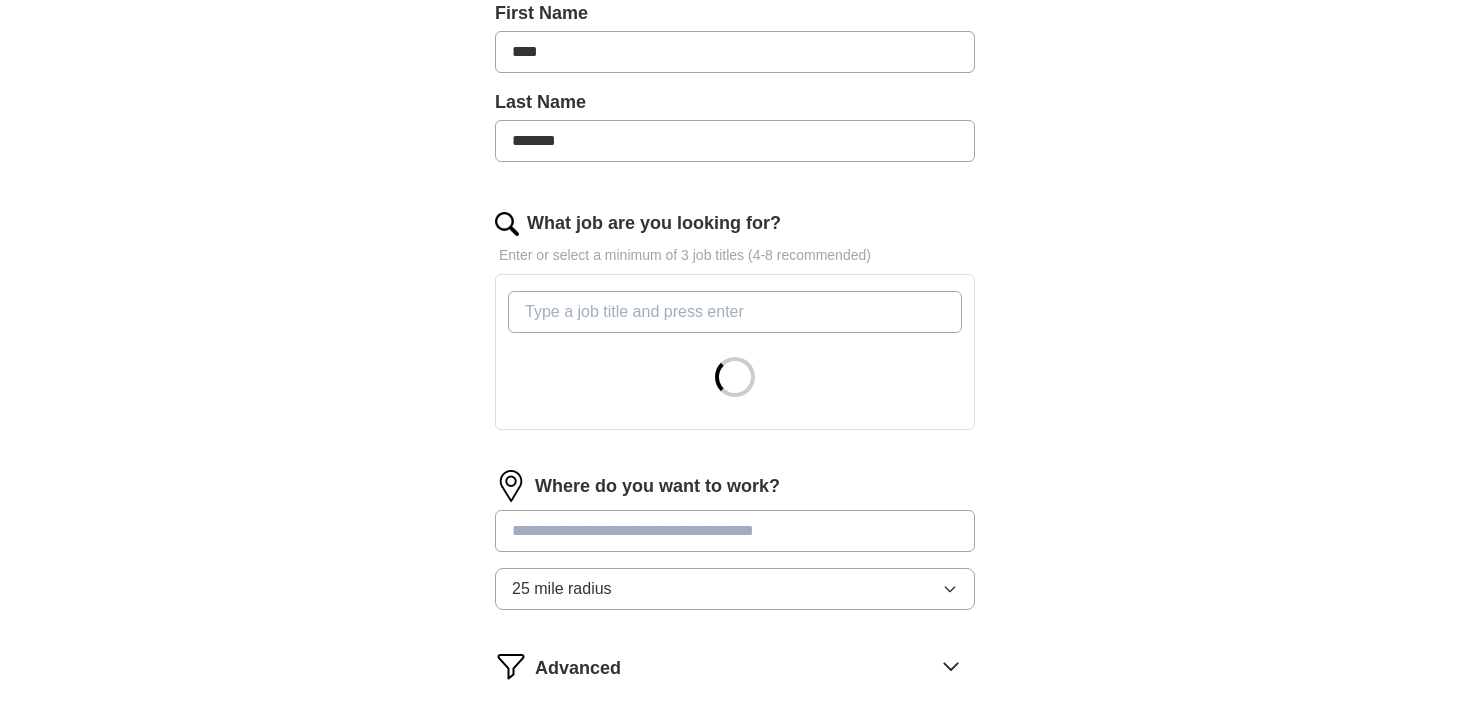 click on "What job are you looking for?" at bounding box center (735, 312) 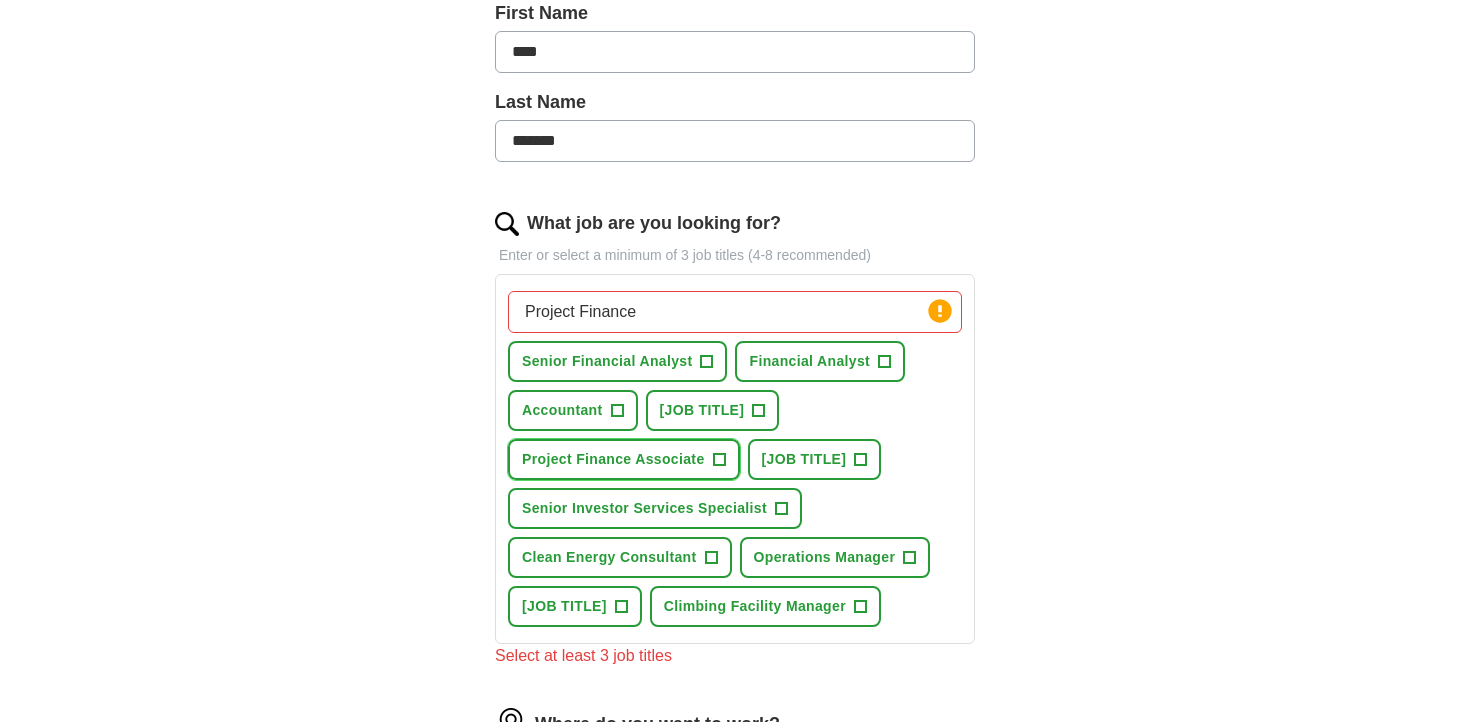 click on "Project Finance Associate" at bounding box center [613, 459] 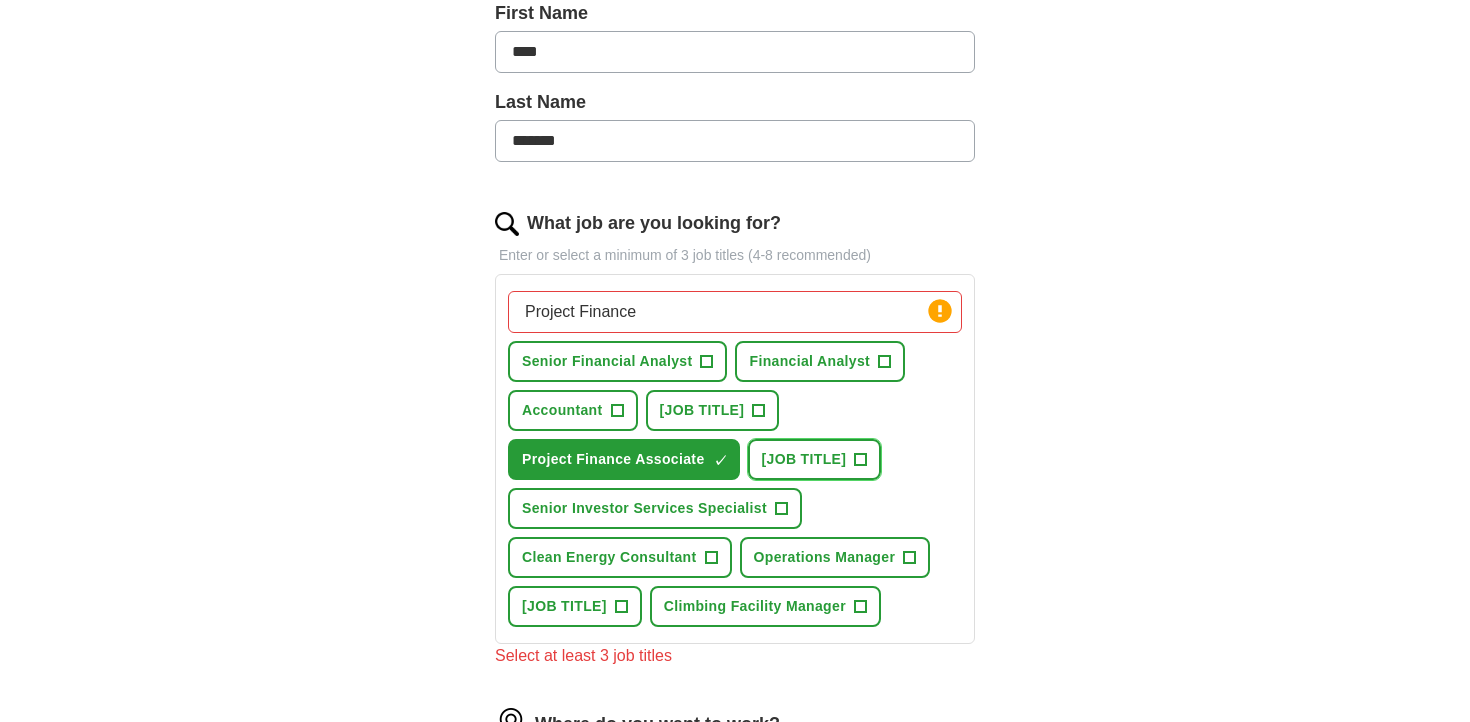 click on "[JOB TITLE]" at bounding box center (804, 459) 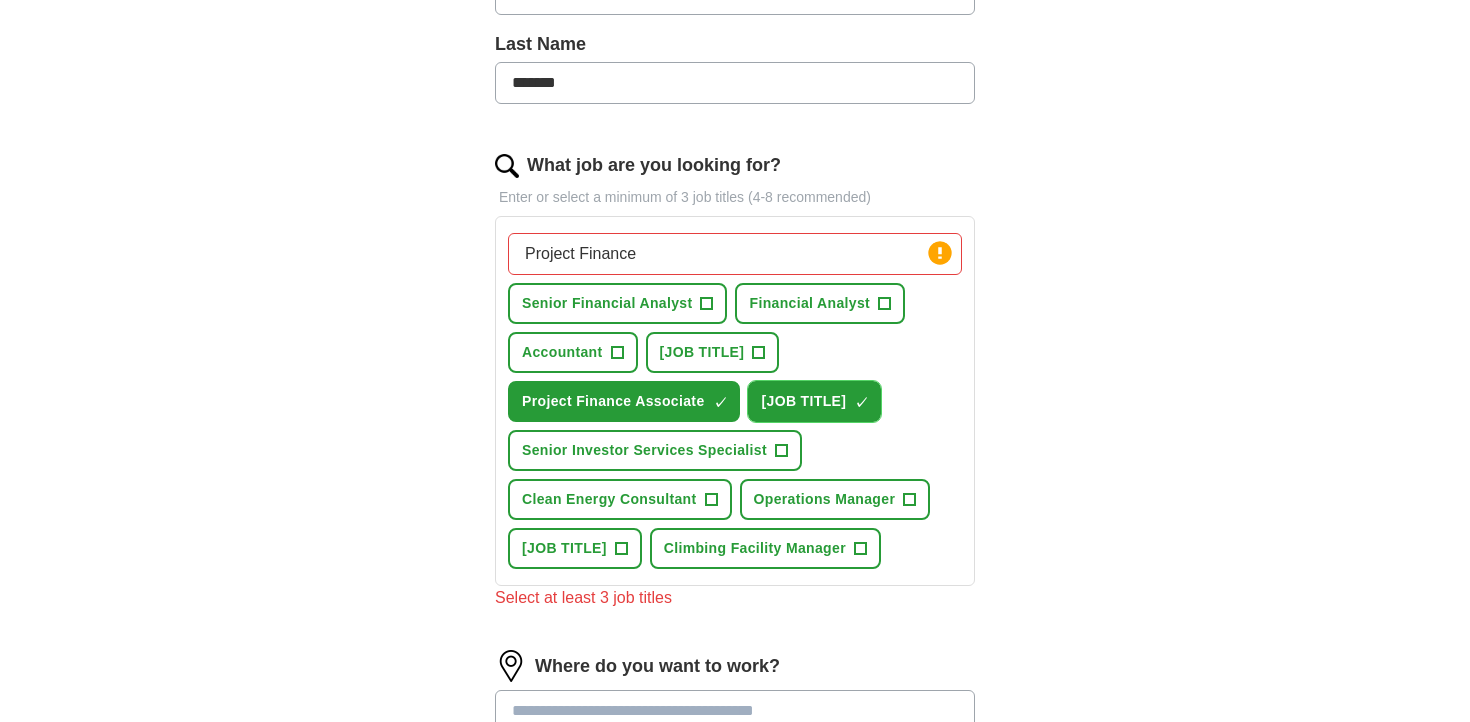 scroll, scrollTop: 521, scrollLeft: 0, axis: vertical 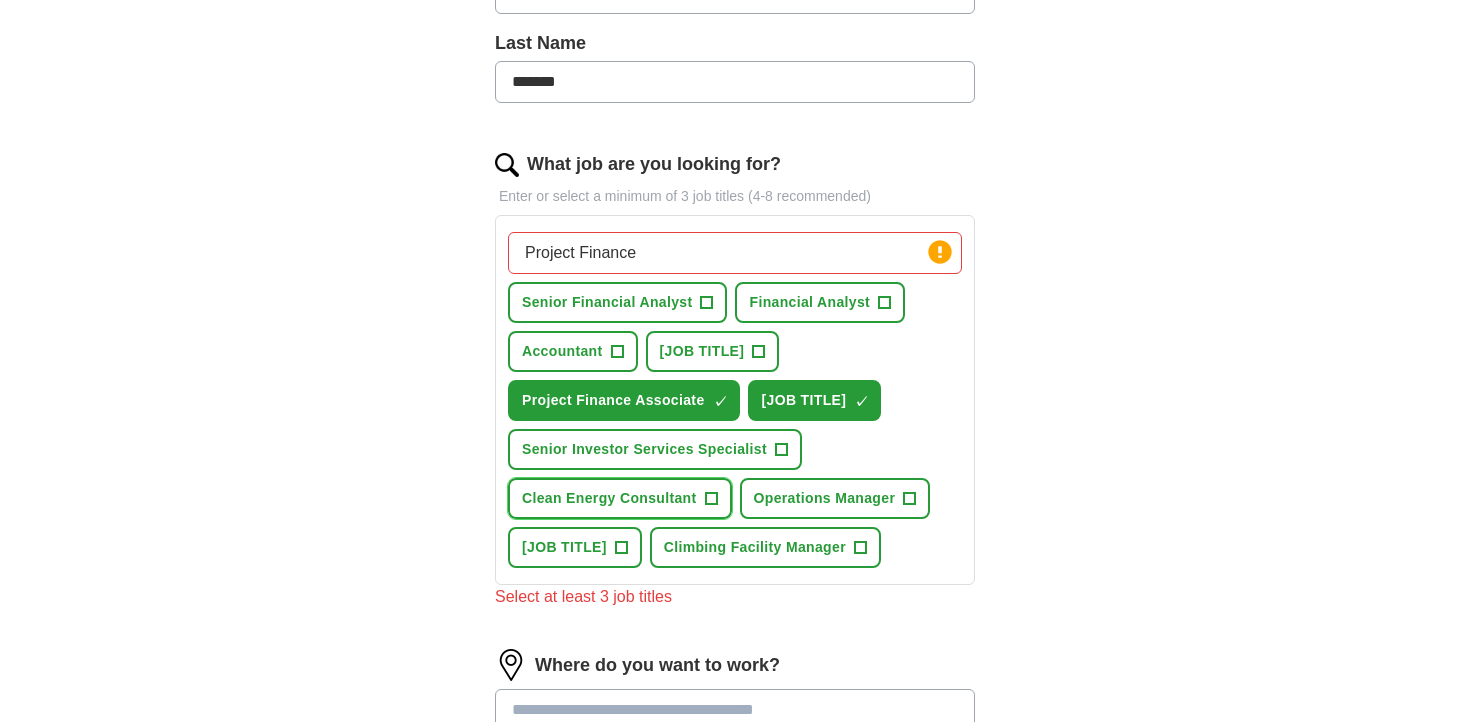 click on "Clean Energy Consultant" at bounding box center (609, 498) 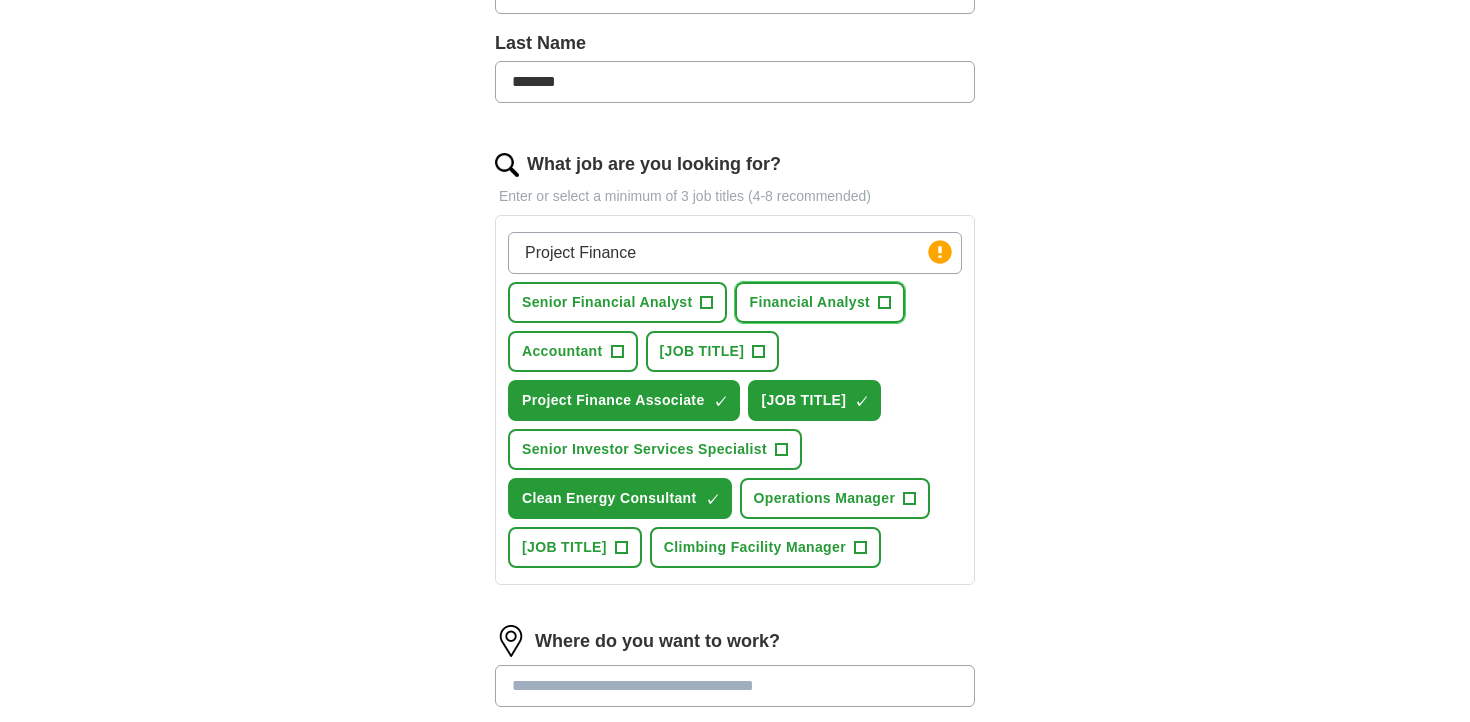 click on "Financial Analyst" at bounding box center (809, 302) 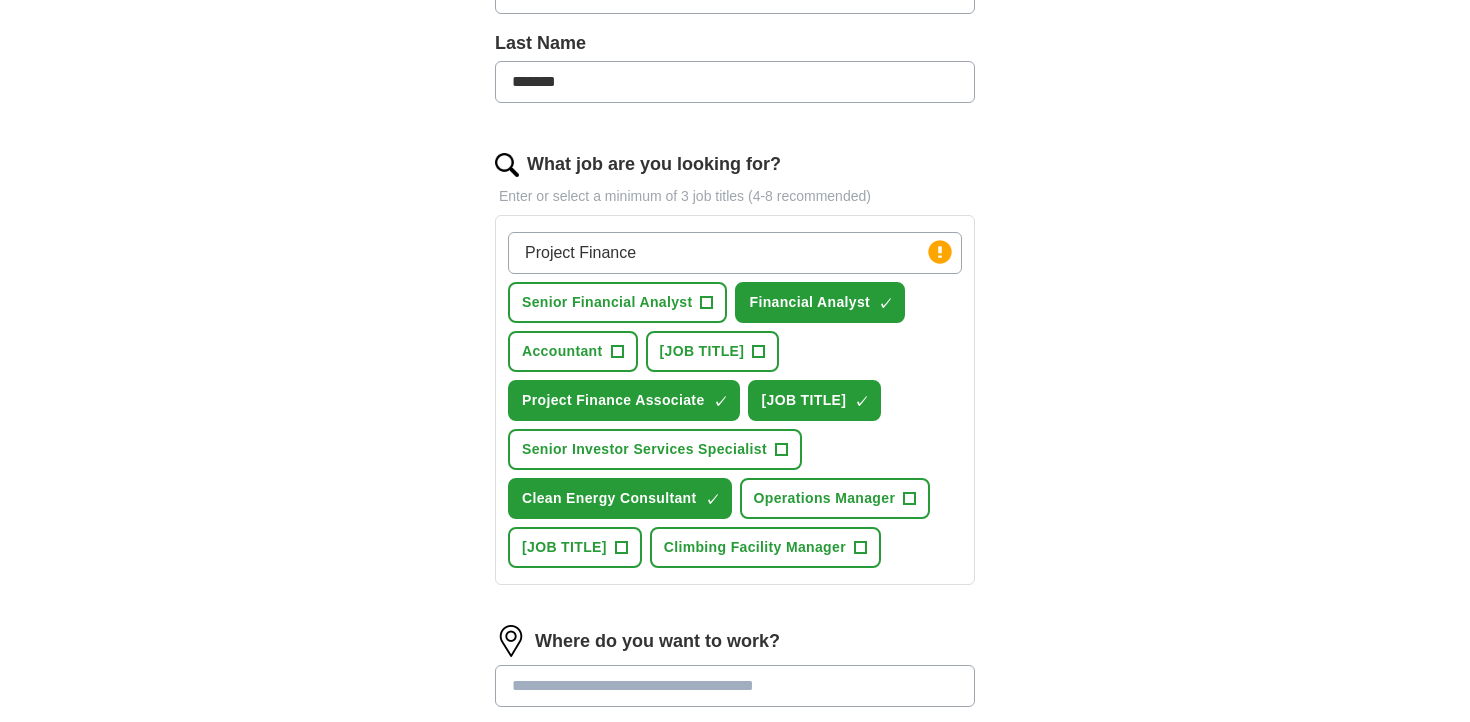 click on "Project Finance" at bounding box center [735, 253] 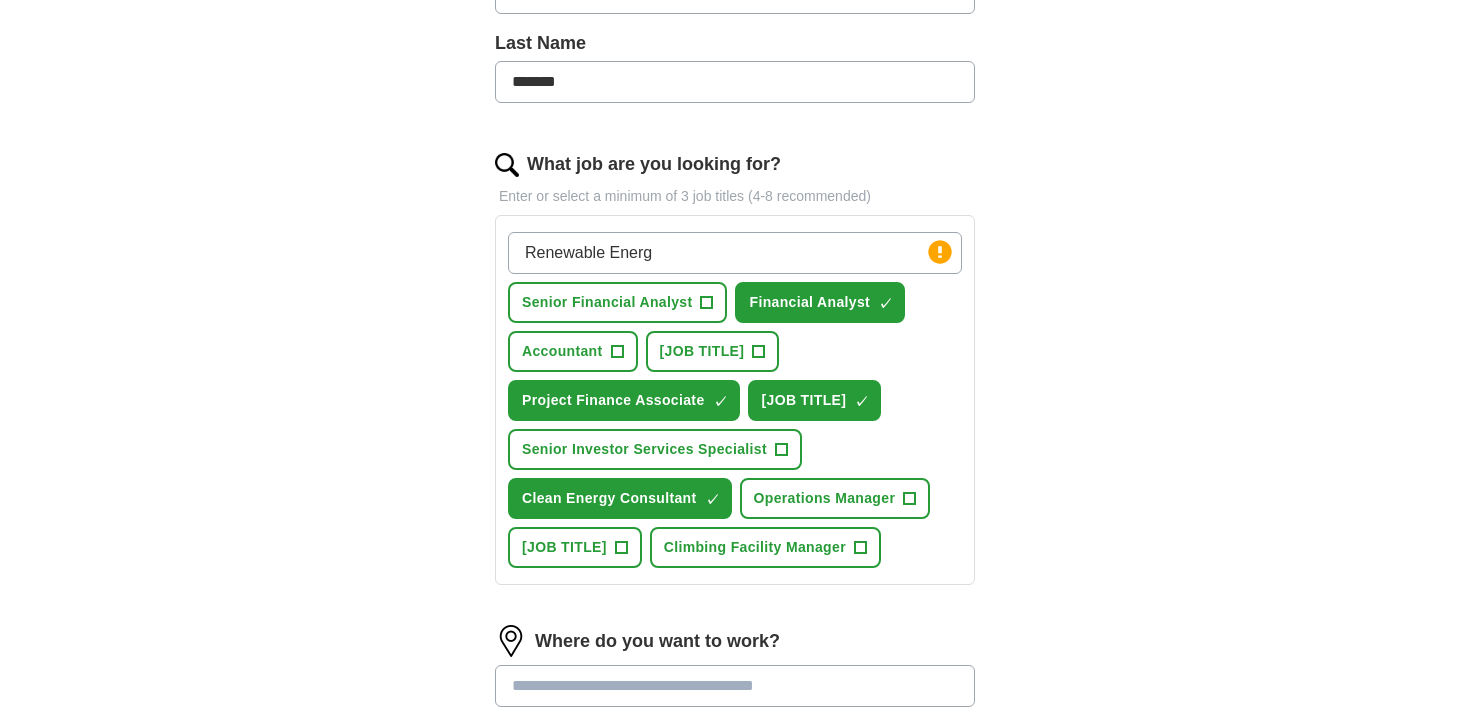 type on "Renewable Energy" 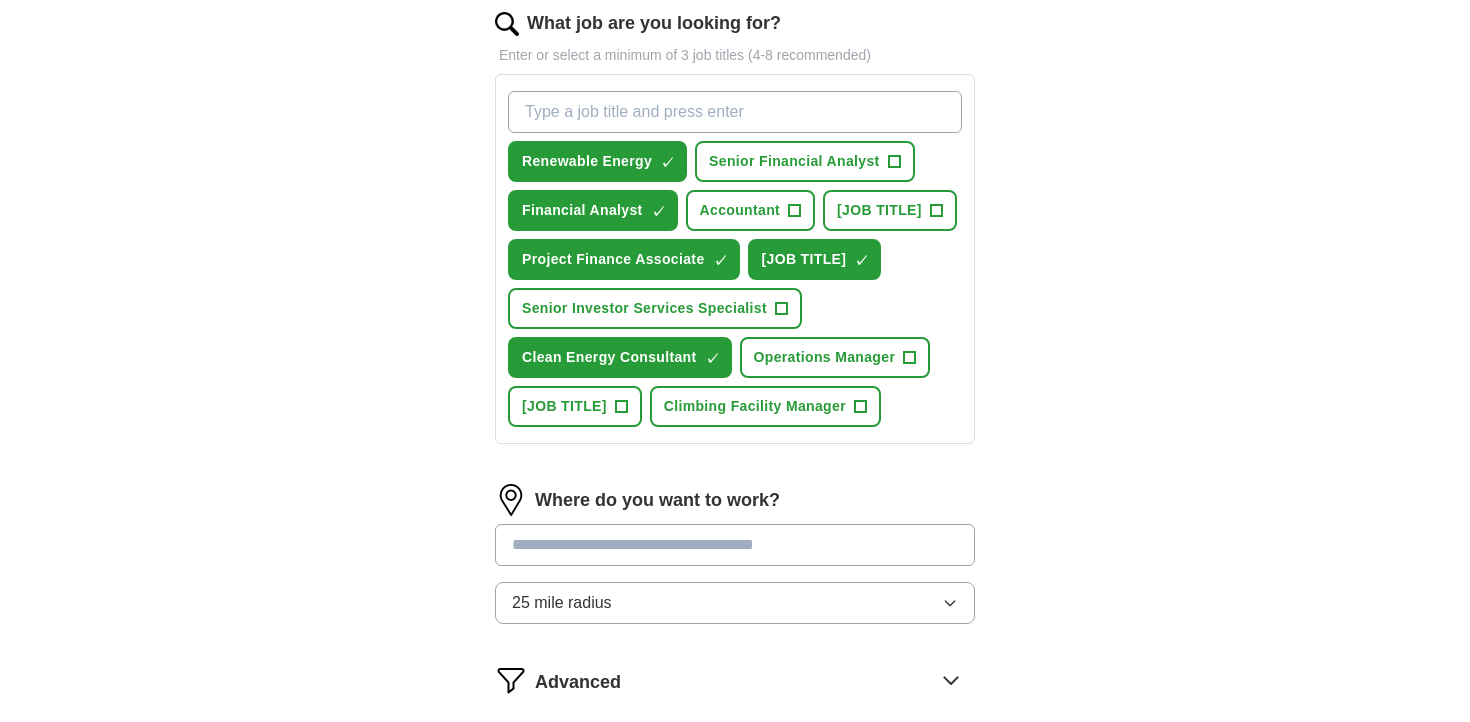 scroll, scrollTop: 664, scrollLeft: 0, axis: vertical 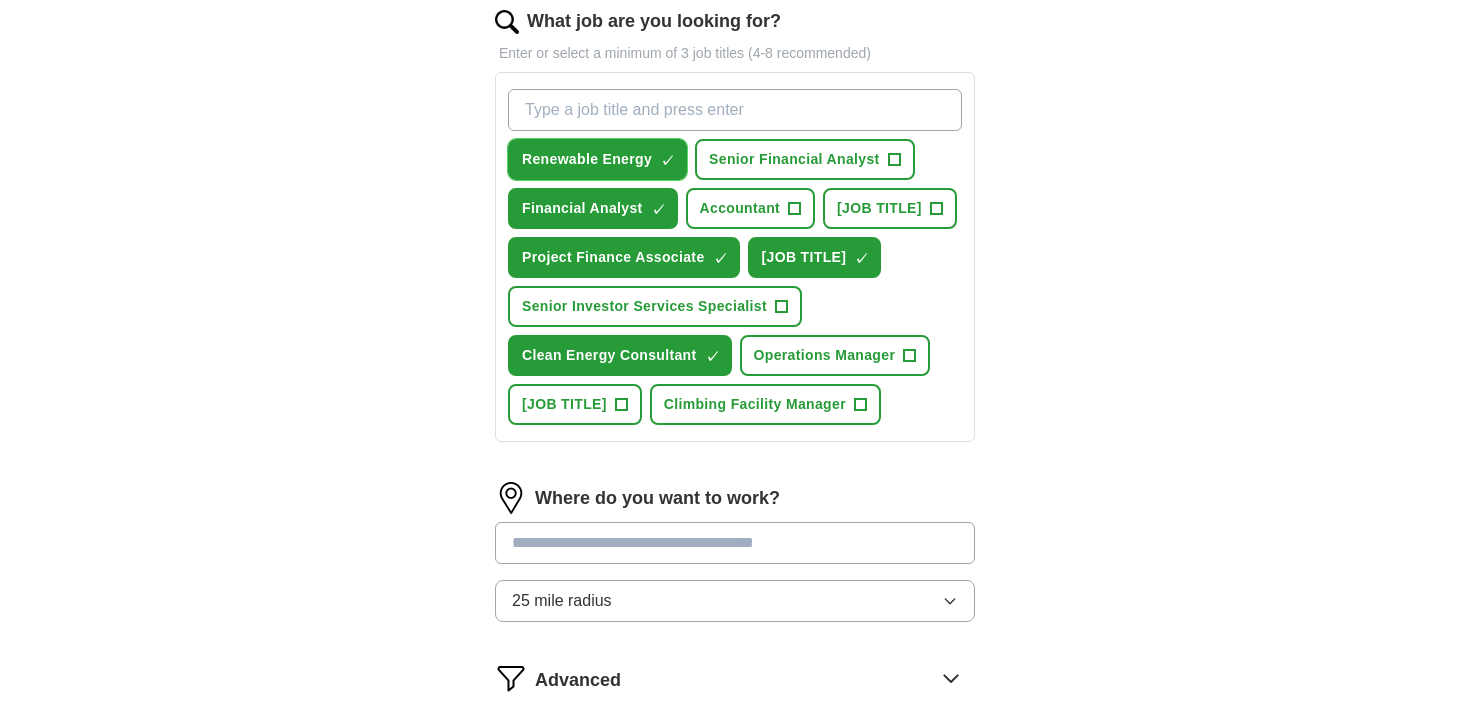 click on "×" at bounding box center (0, 0) 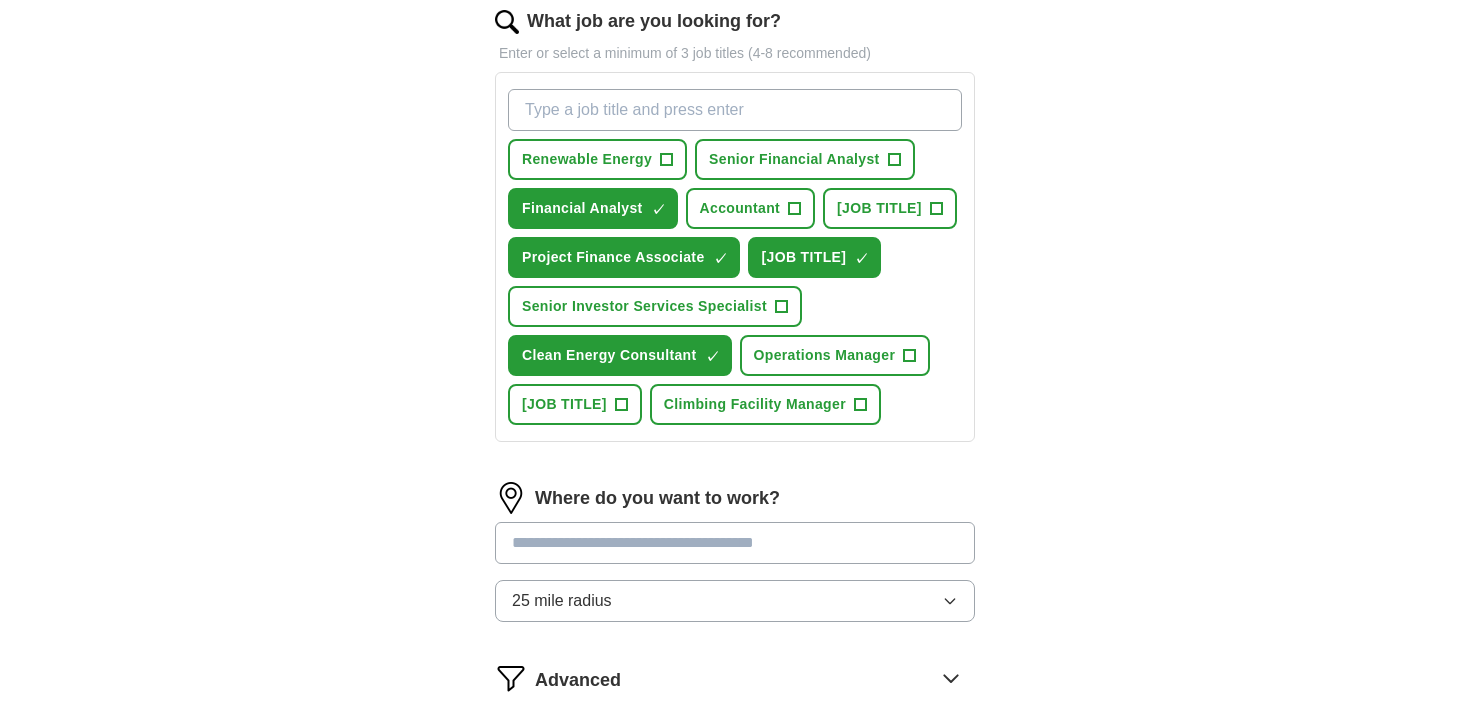 click on "What job are you looking for?" at bounding box center (735, 110) 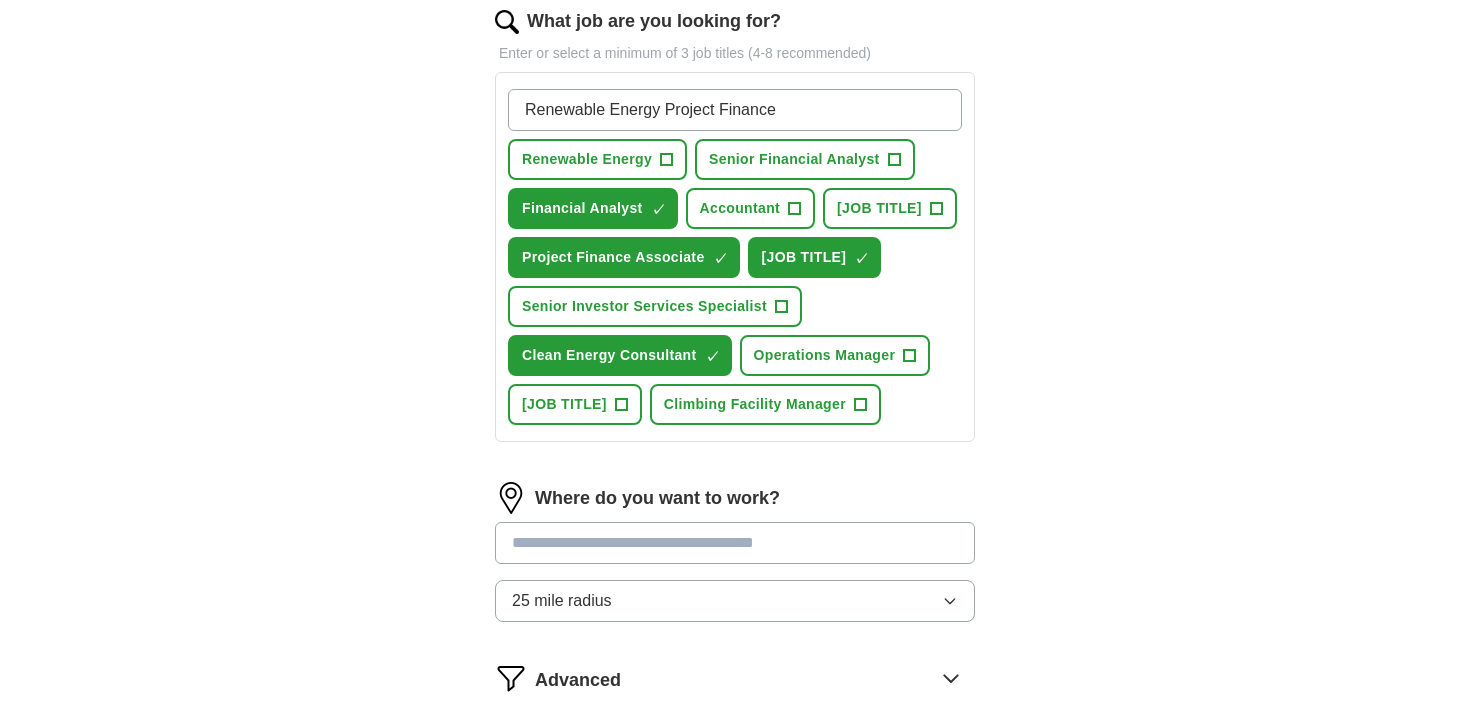 type on "Renewable Energy Project Finance" 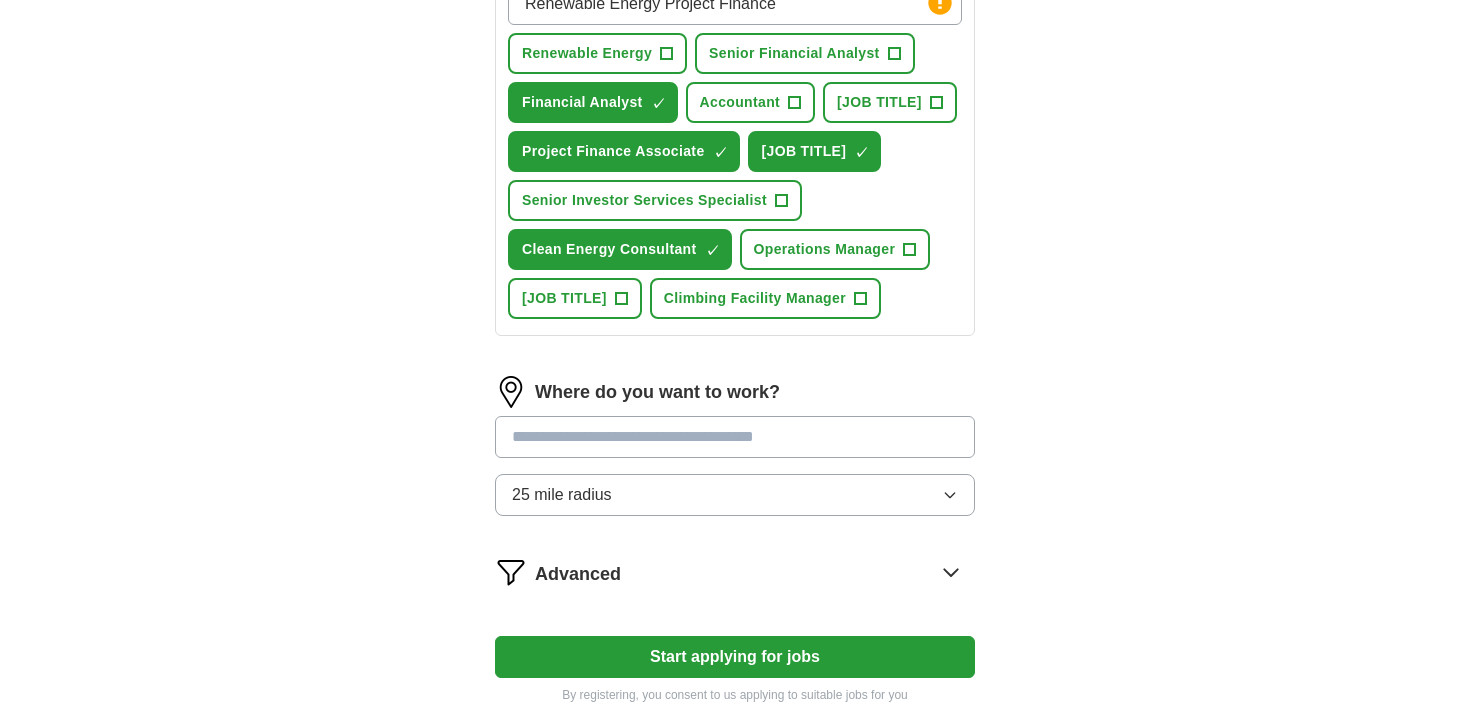scroll, scrollTop: 835, scrollLeft: 0, axis: vertical 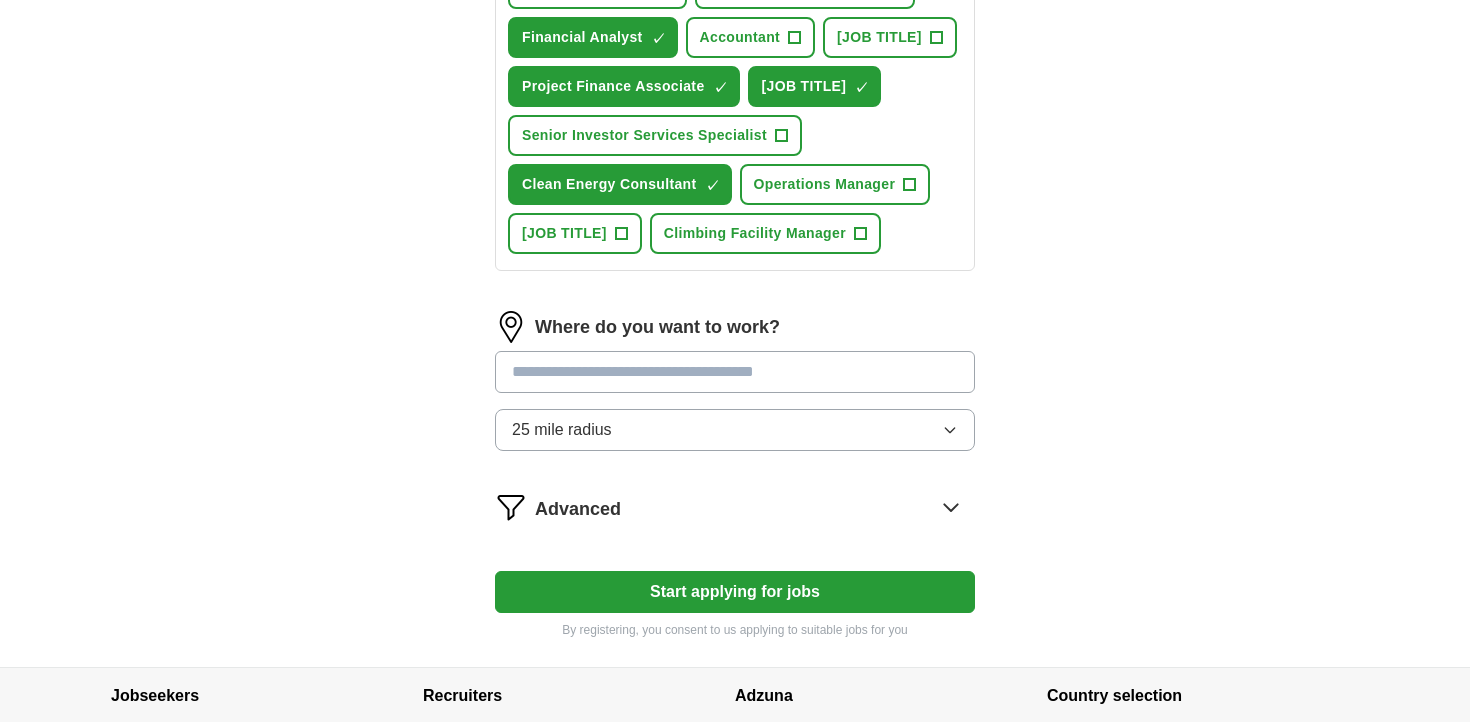 click at bounding box center (735, 372) 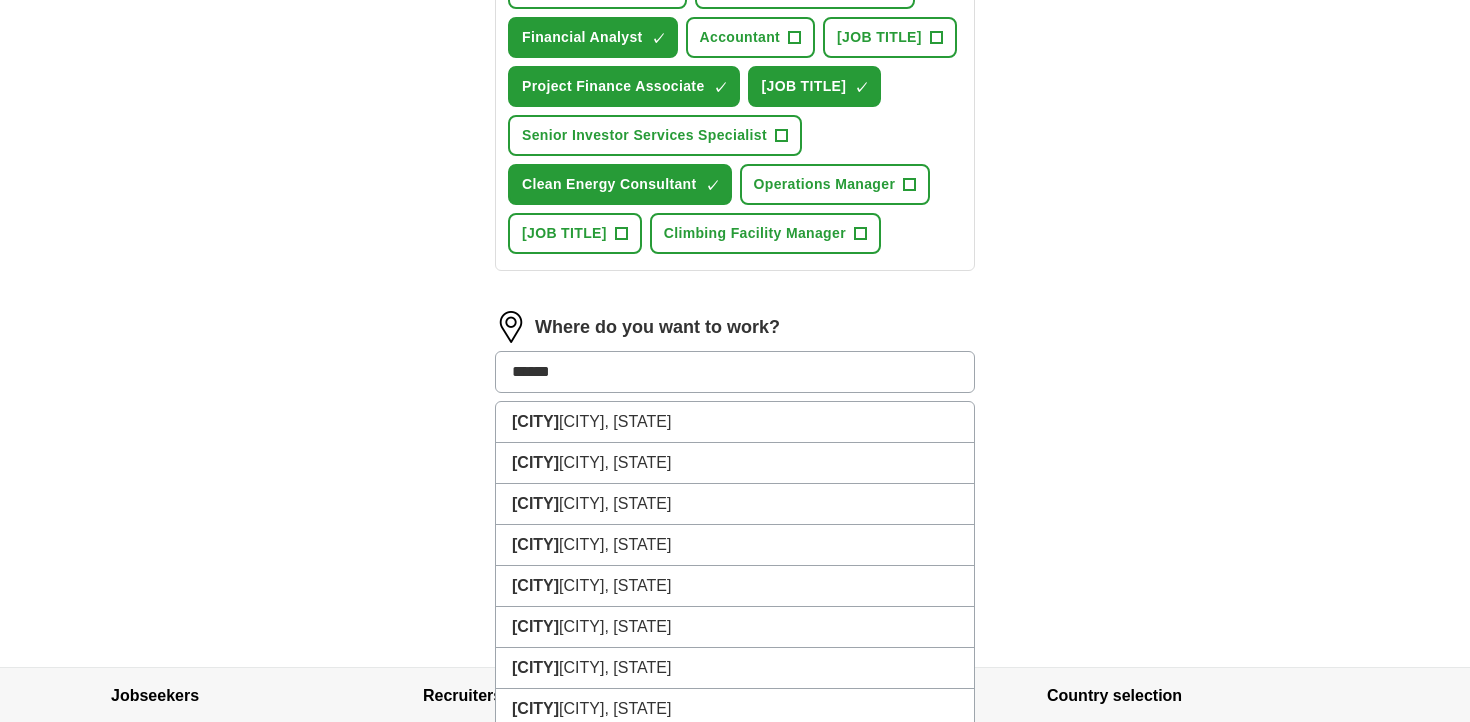 type on "*****" 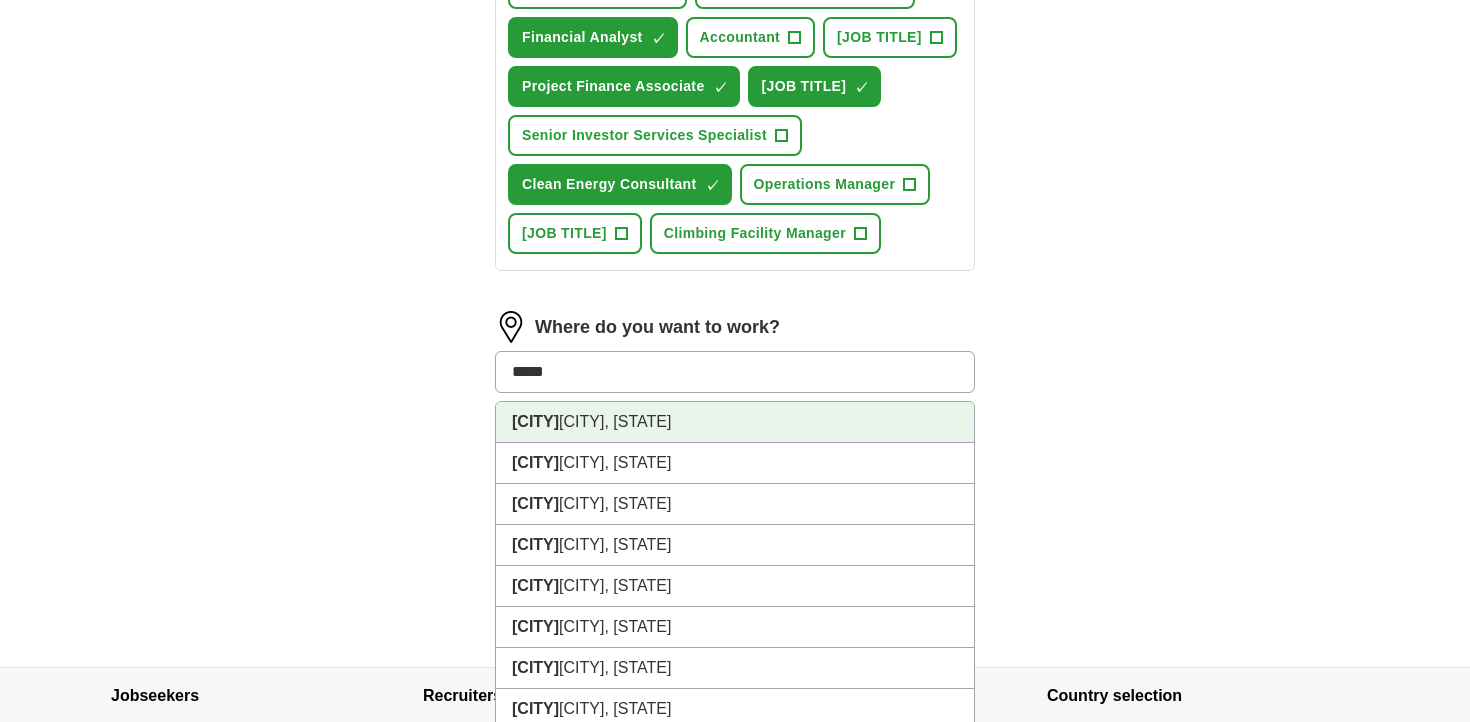 click on "[CITY], [STATE]" at bounding box center (735, 422) 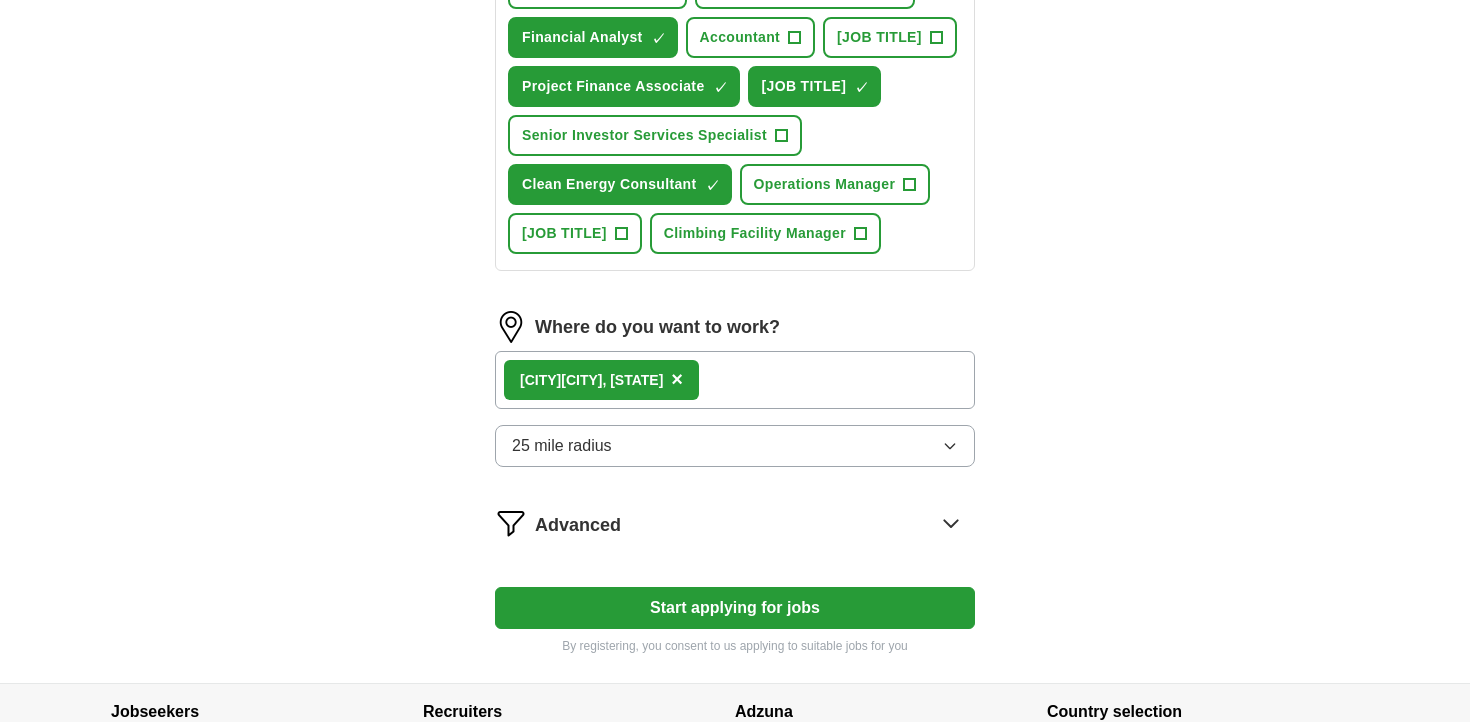 click on "Let  ApplyIQ  do the hard work of searching and applying for jobs. Just tell us what you're looking for, and we'll do the rest. Select a resume [LAST]_ [FIRST]_Resume.pdf [DATE], [TIME] Upload a different  resume By uploading your  resume  you agree to our   T&Cs   and   Privacy Notice . First Name **** Last Name ******* What job are you looking for? Enter or select a minimum of 3 job titles (4-8 recommended) Renewable Energy Project Finance Press return to add title Renewable Energy + Senior Financial Analyst + Financial Analyst ✓ × Accountant + M&A Analyst + Project Finance Associate ✓ × Renewable Energy Analyst ✓ × Senior Investor Services Specialist + Clean Energy Consultant ✓ × Operations Manager + Investor Relations Manager + Climbing Facility Manager + Where do you want to work? [CITY], [STATE] × 25 mile radius Advanced Start applying for jobs By registering, you consent to us applying to suitable jobs for you" at bounding box center (735, 10) 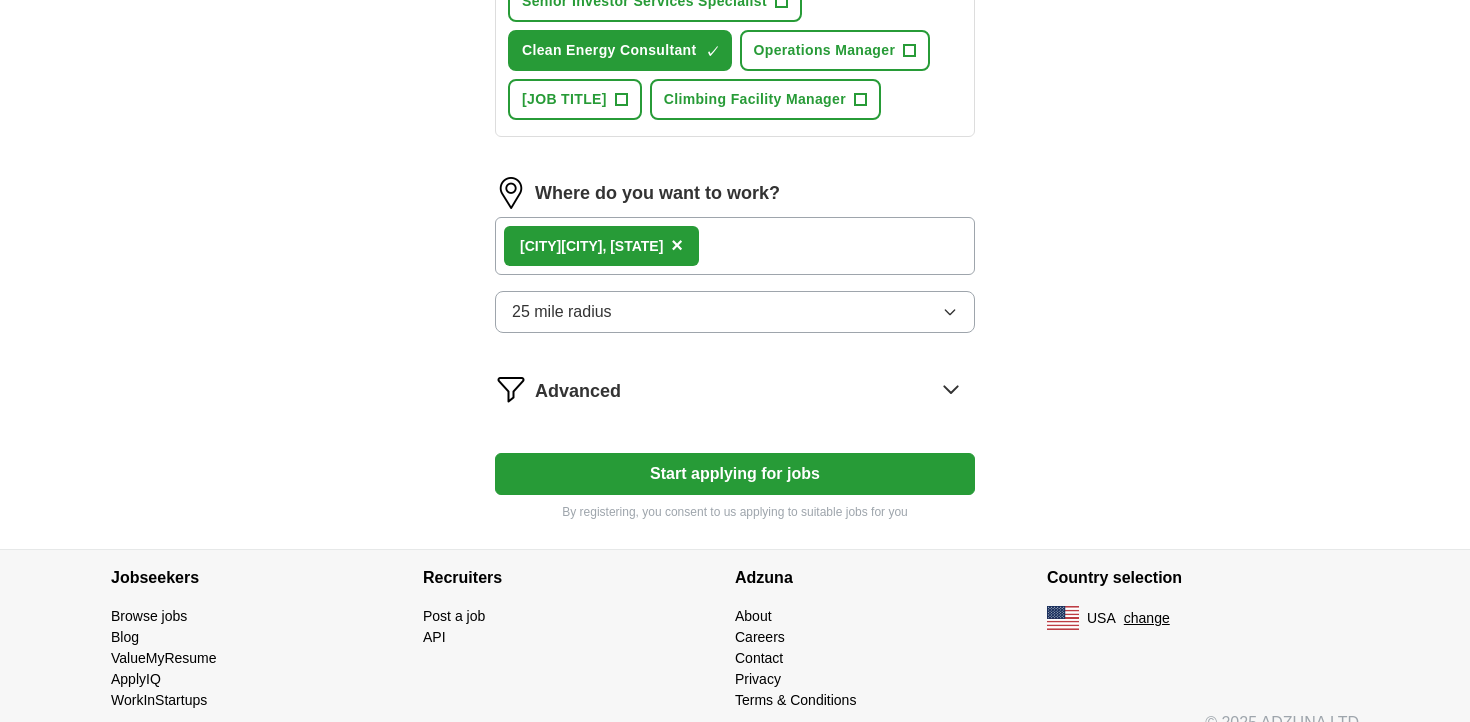 scroll, scrollTop: 970, scrollLeft: 0, axis: vertical 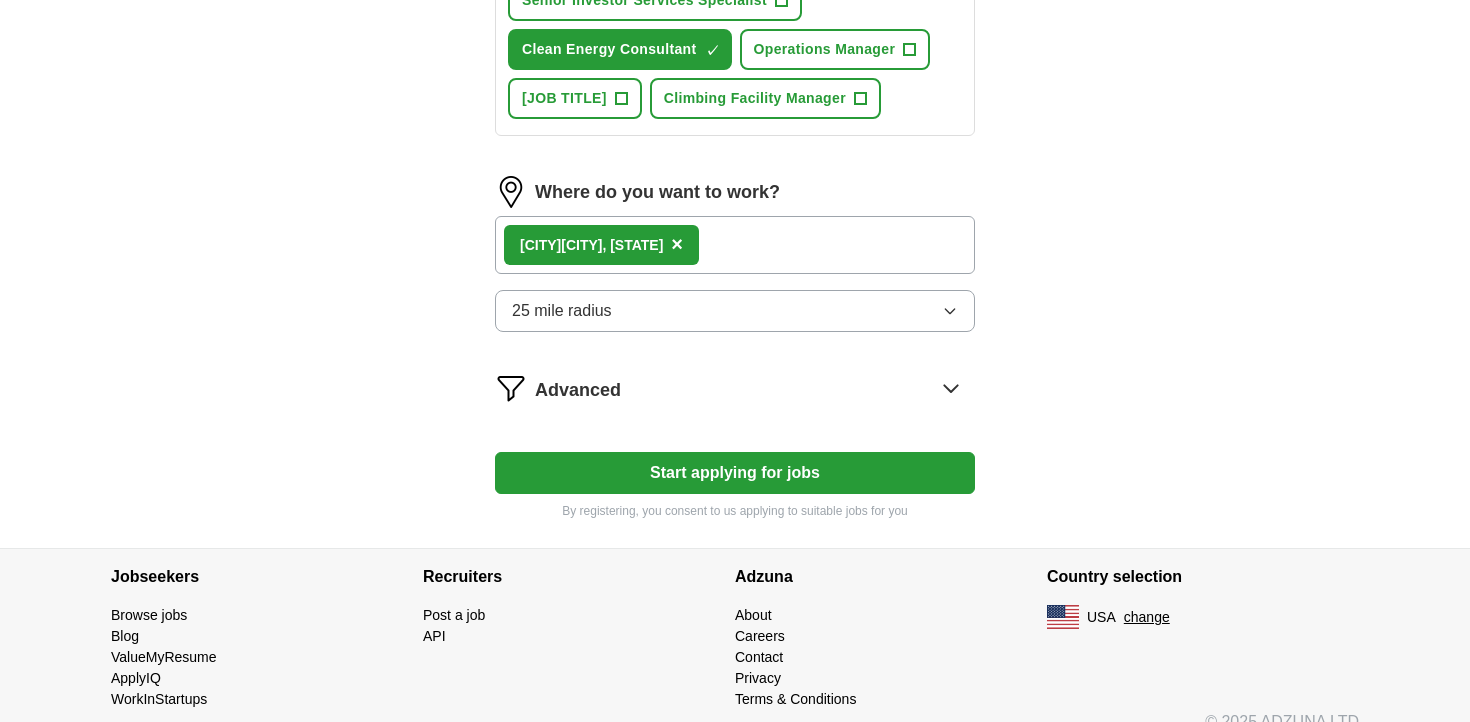 click on "Advanced" at bounding box center (578, 390) 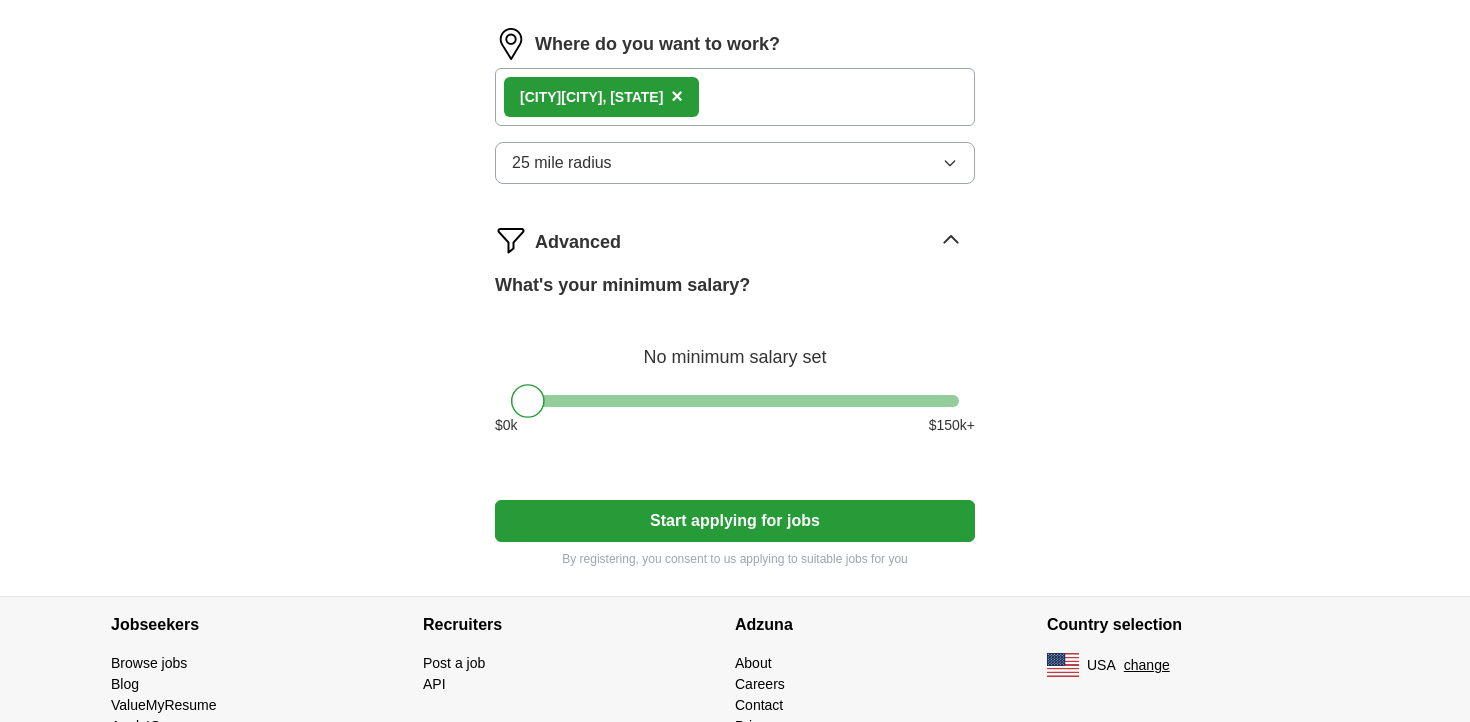 scroll, scrollTop: 1121, scrollLeft: 0, axis: vertical 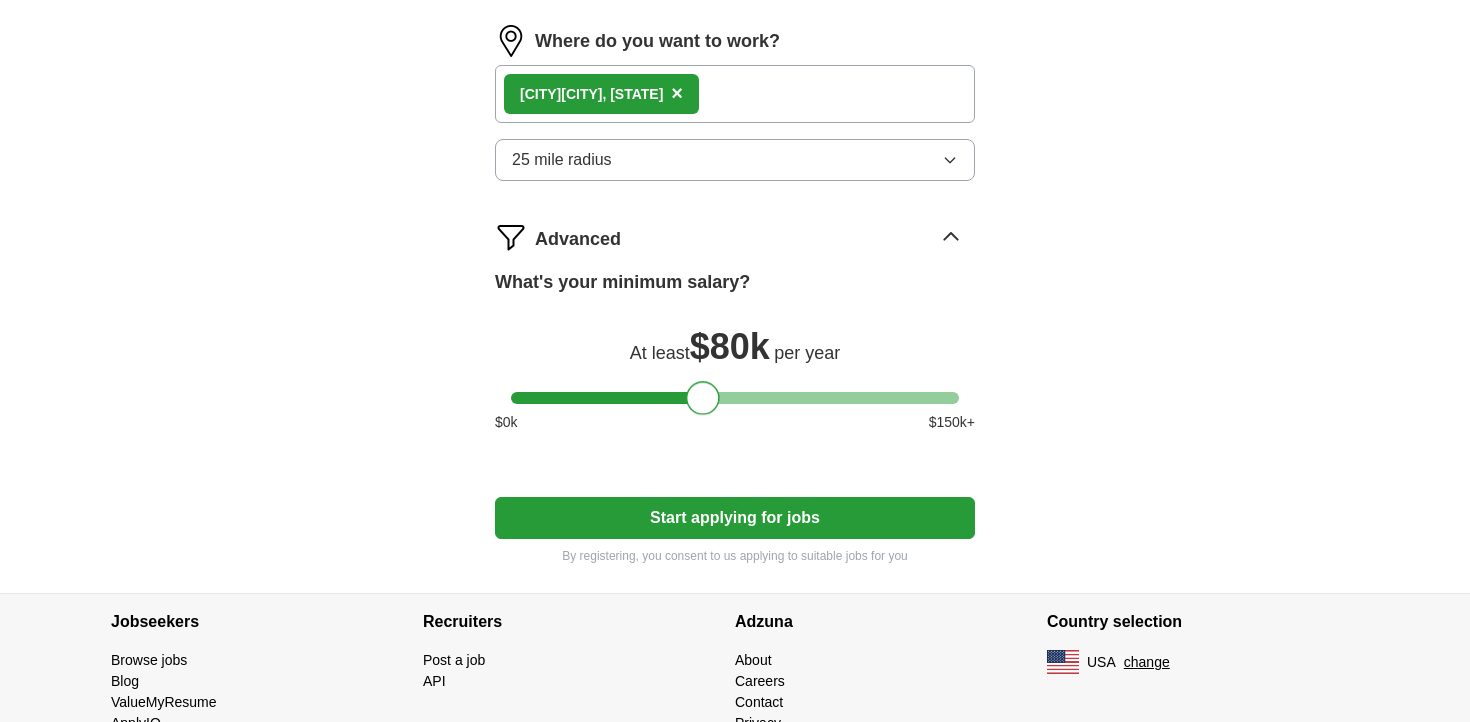 drag, startPoint x: 531, startPoint y: 495, endPoint x: 704, endPoint y: 495, distance: 173 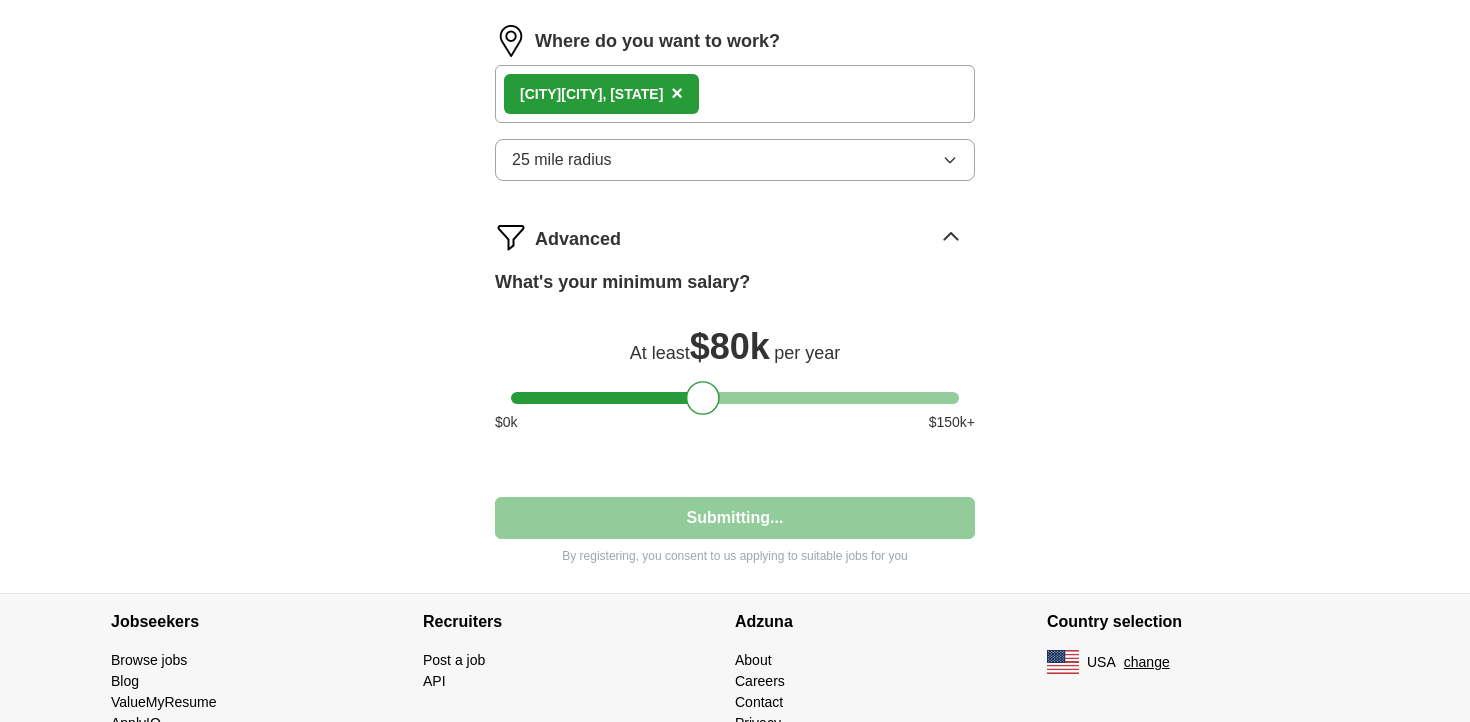 select on "**" 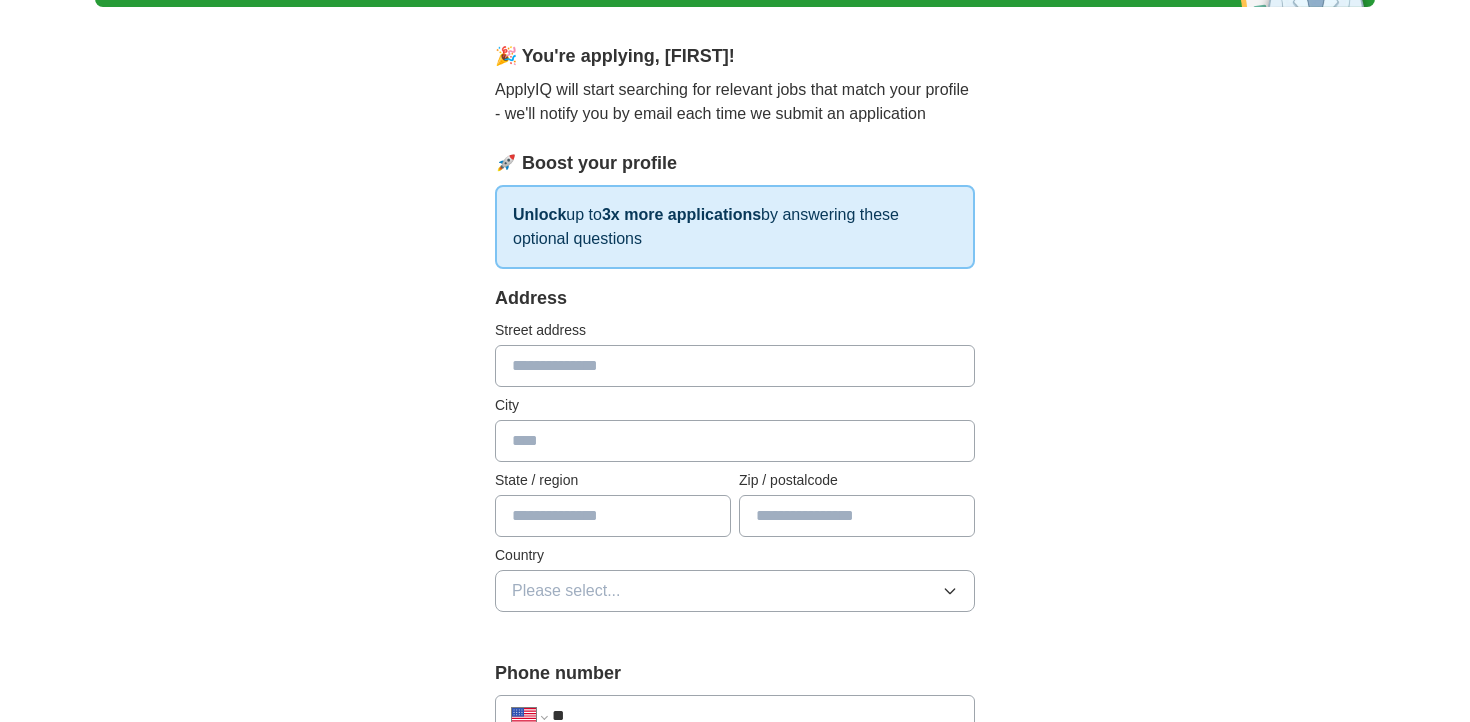 scroll, scrollTop: 163, scrollLeft: 0, axis: vertical 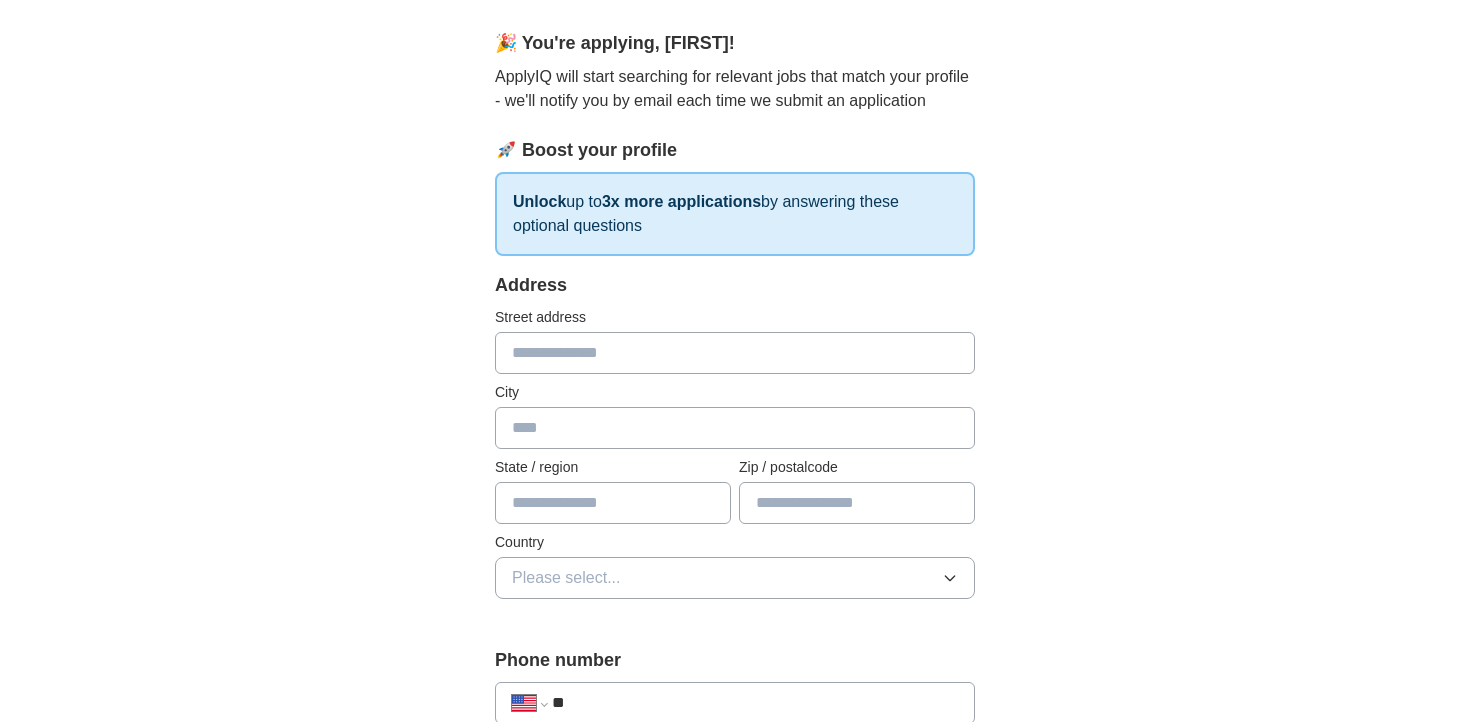 click at bounding box center [735, 353] 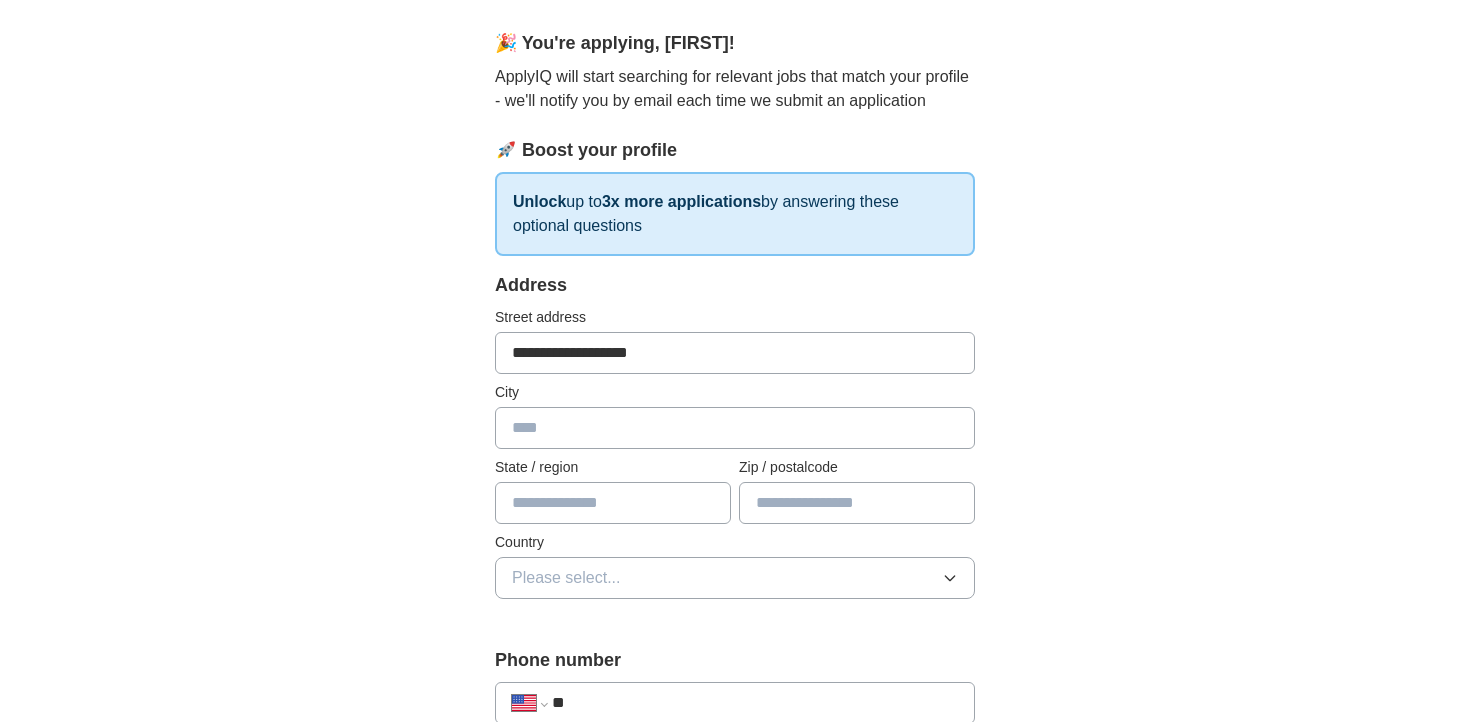 type on "*******" 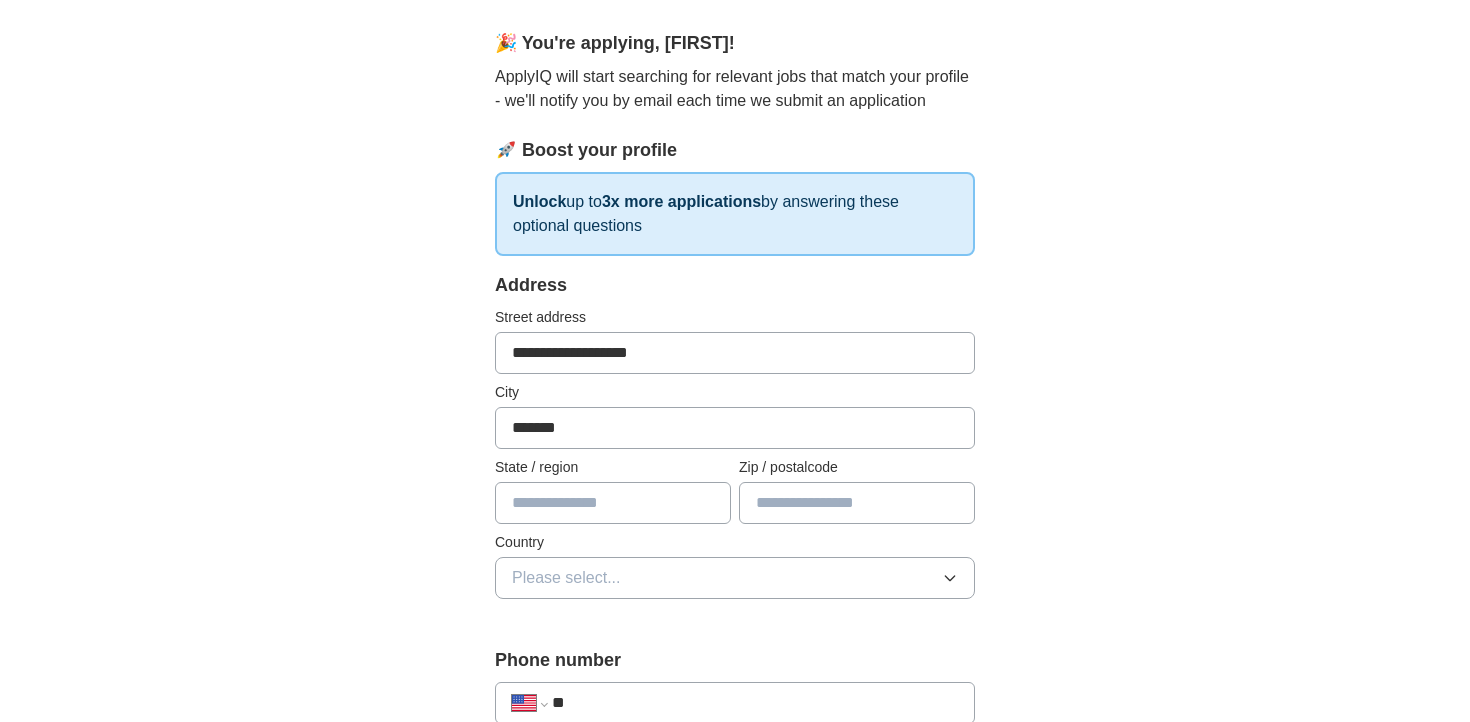type on "**" 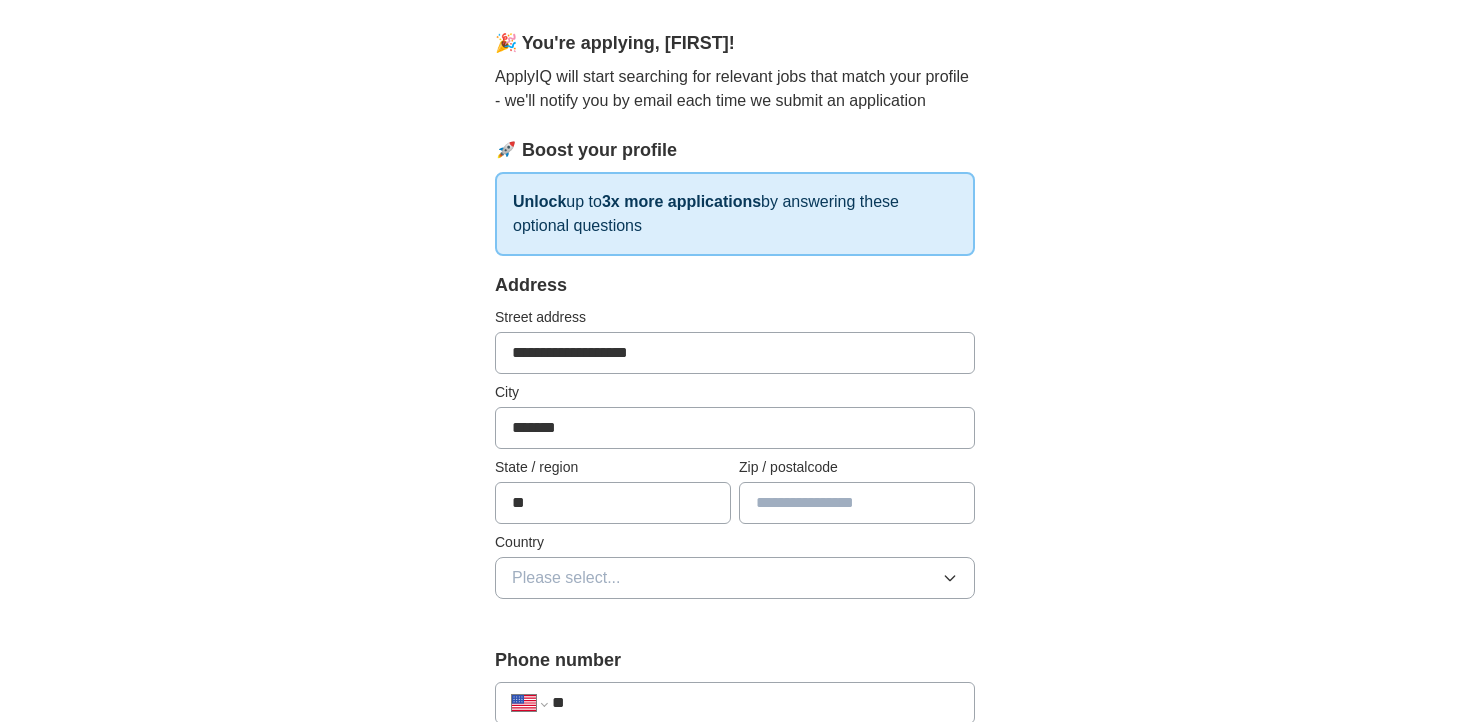 type on "*****" 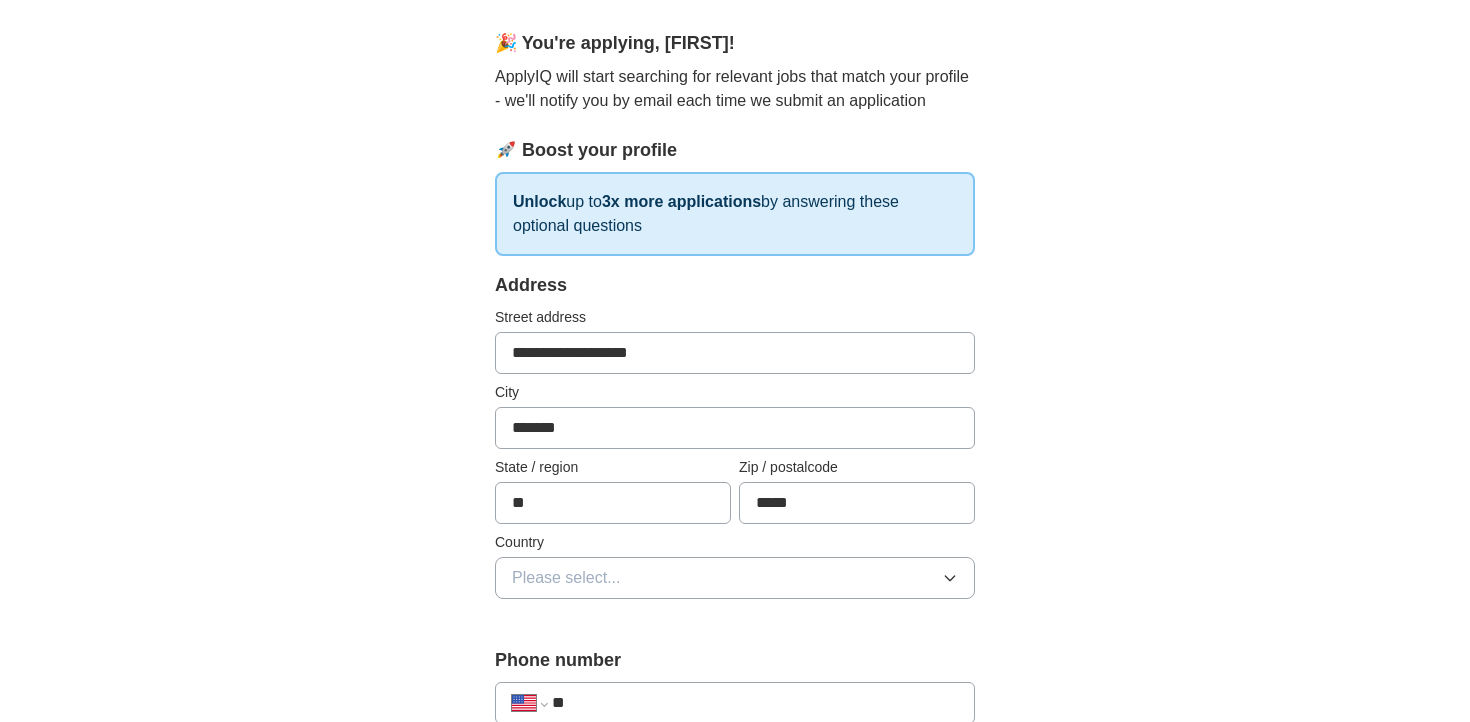 click on "**********" at bounding box center [735, 795] 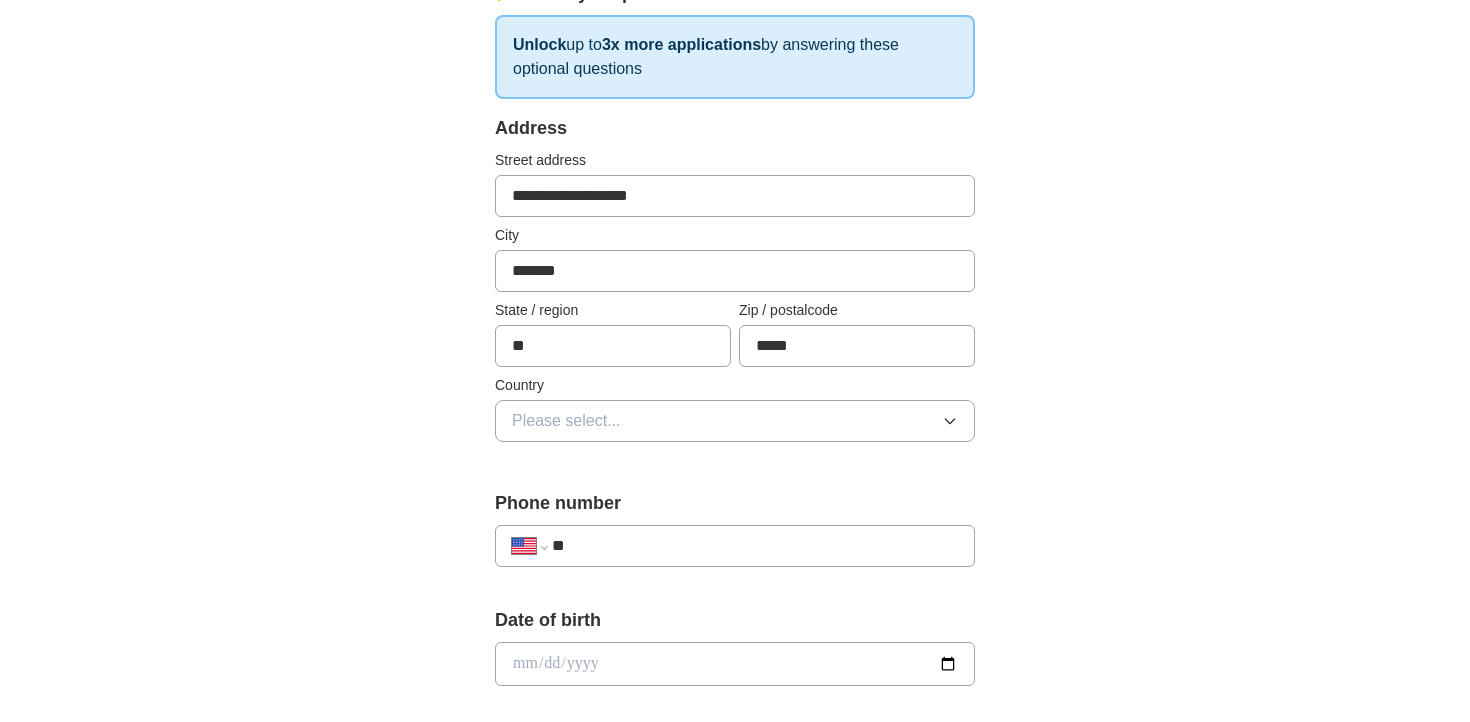 scroll, scrollTop: 322, scrollLeft: 0, axis: vertical 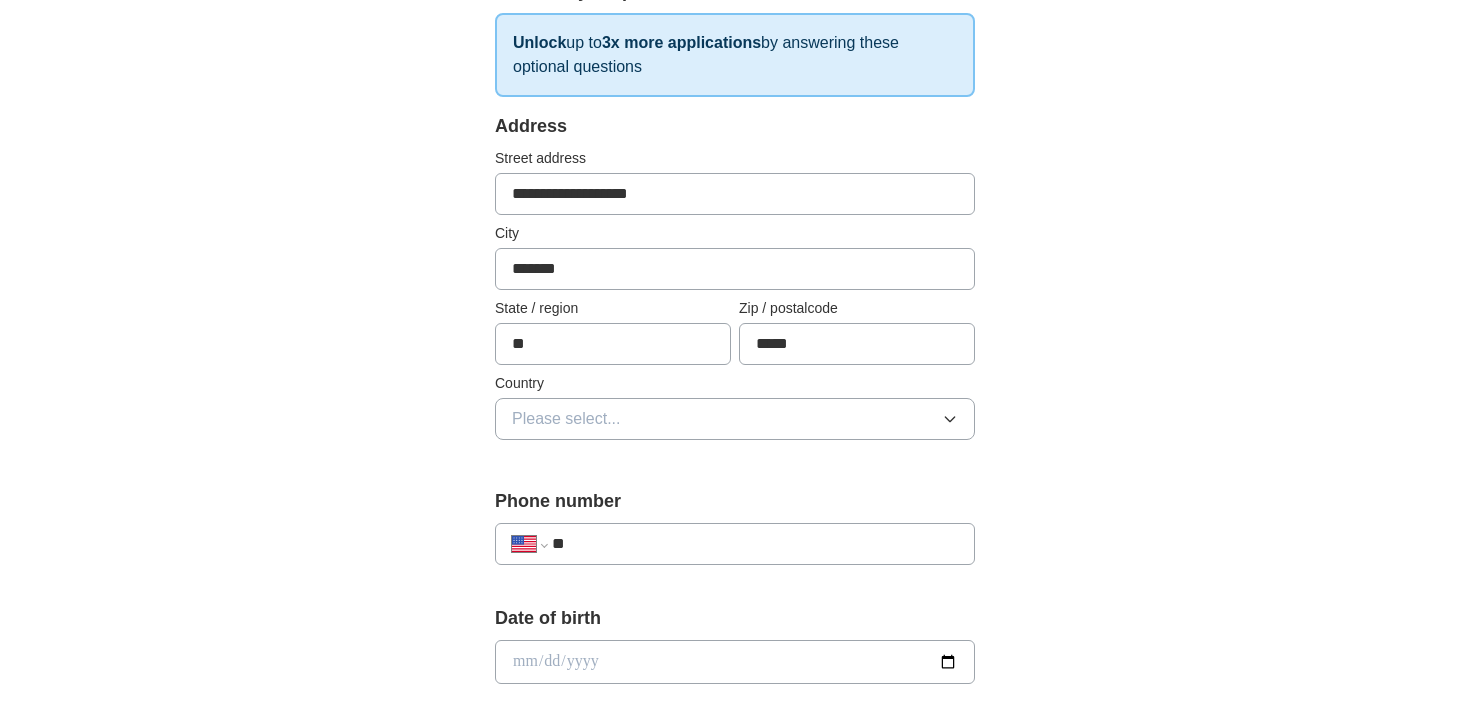 click on "Please select..." at bounding box center [735, 419] 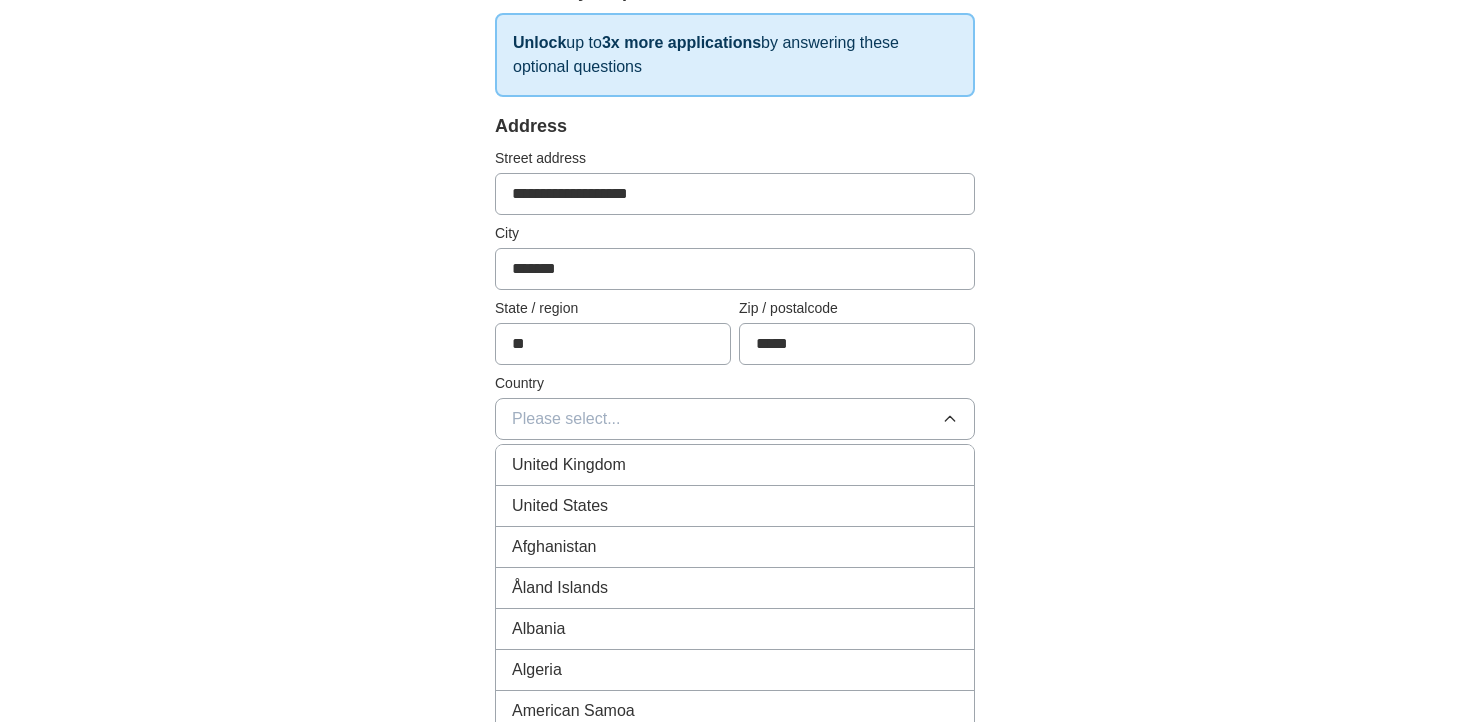 click on "United States" at bounding box center (735, 506) 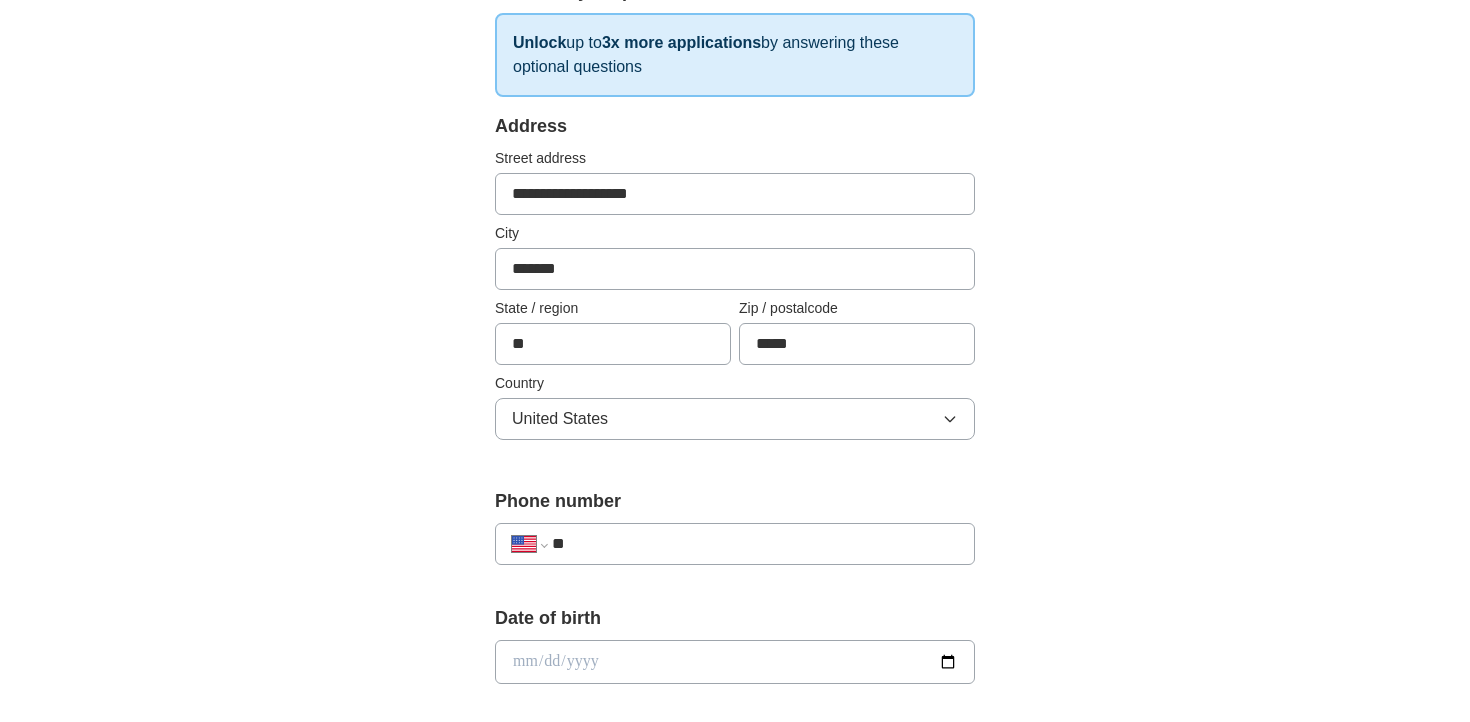 click on "**********" at bounding box center (735, 636) 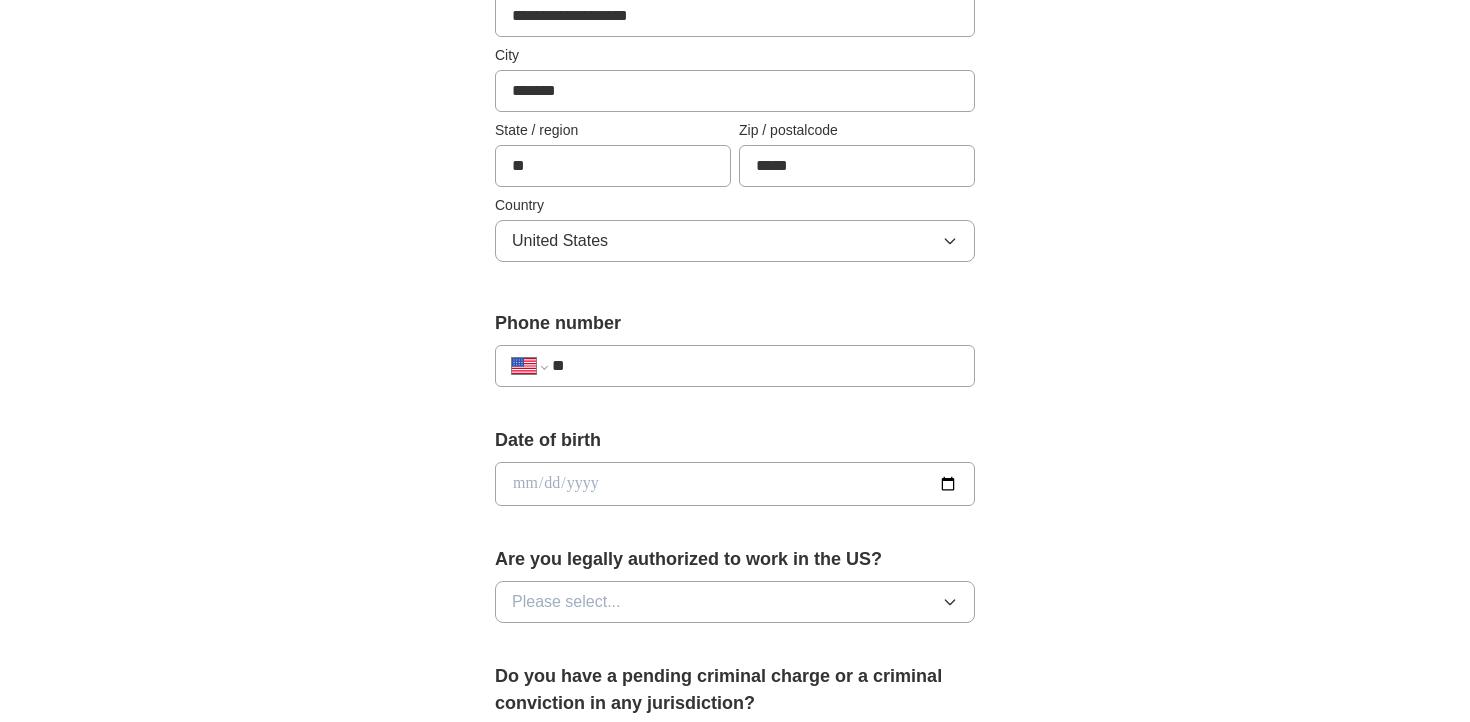scroll, scrollTop: 537, scrollLeft: 0, axis: vertical 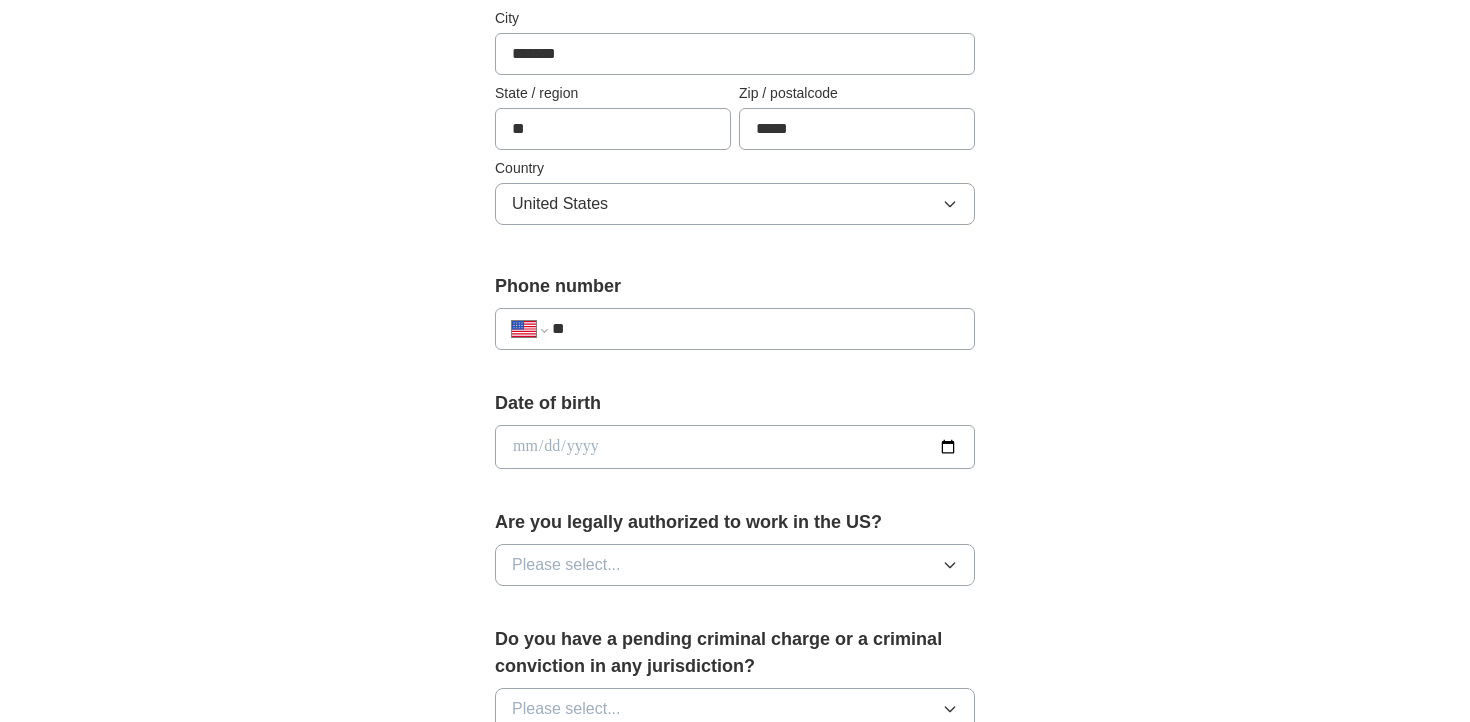click at bounding box center (735, 447) 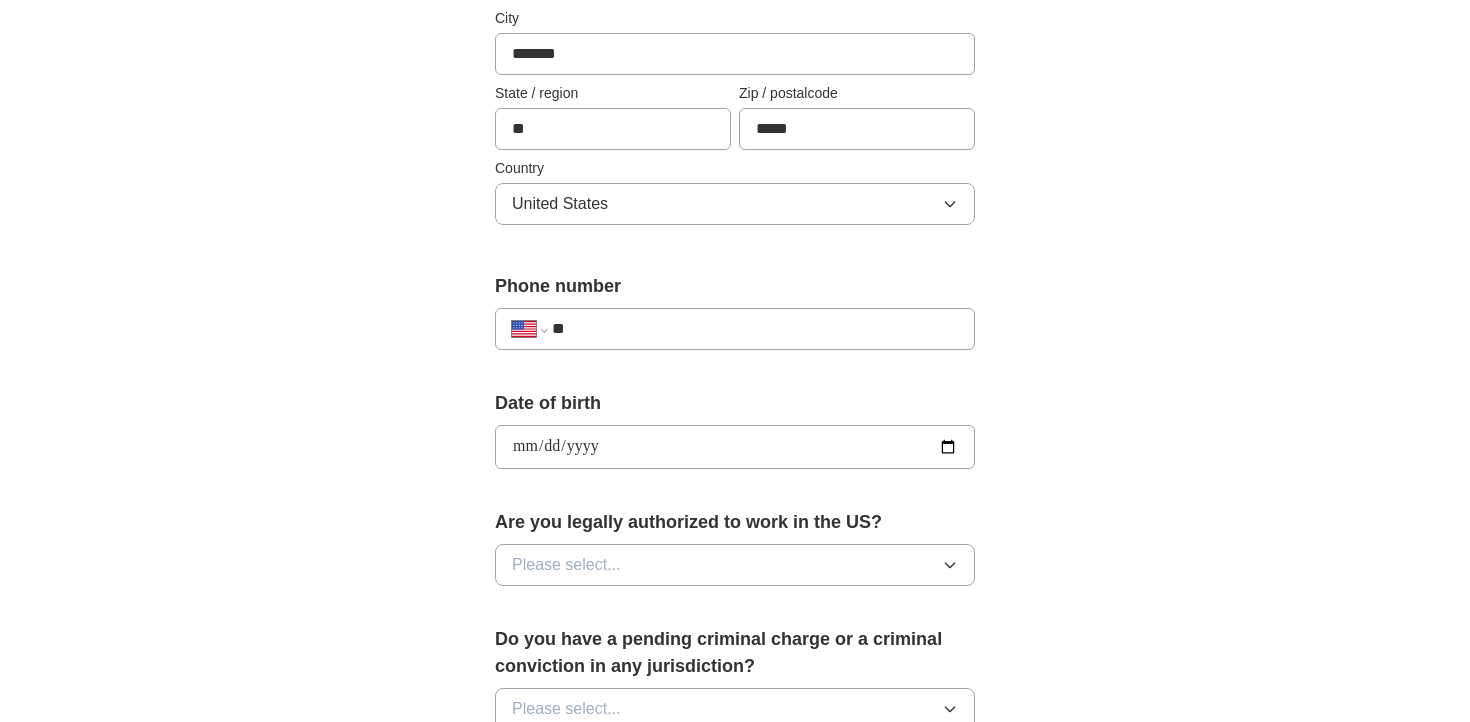 type on "**********" 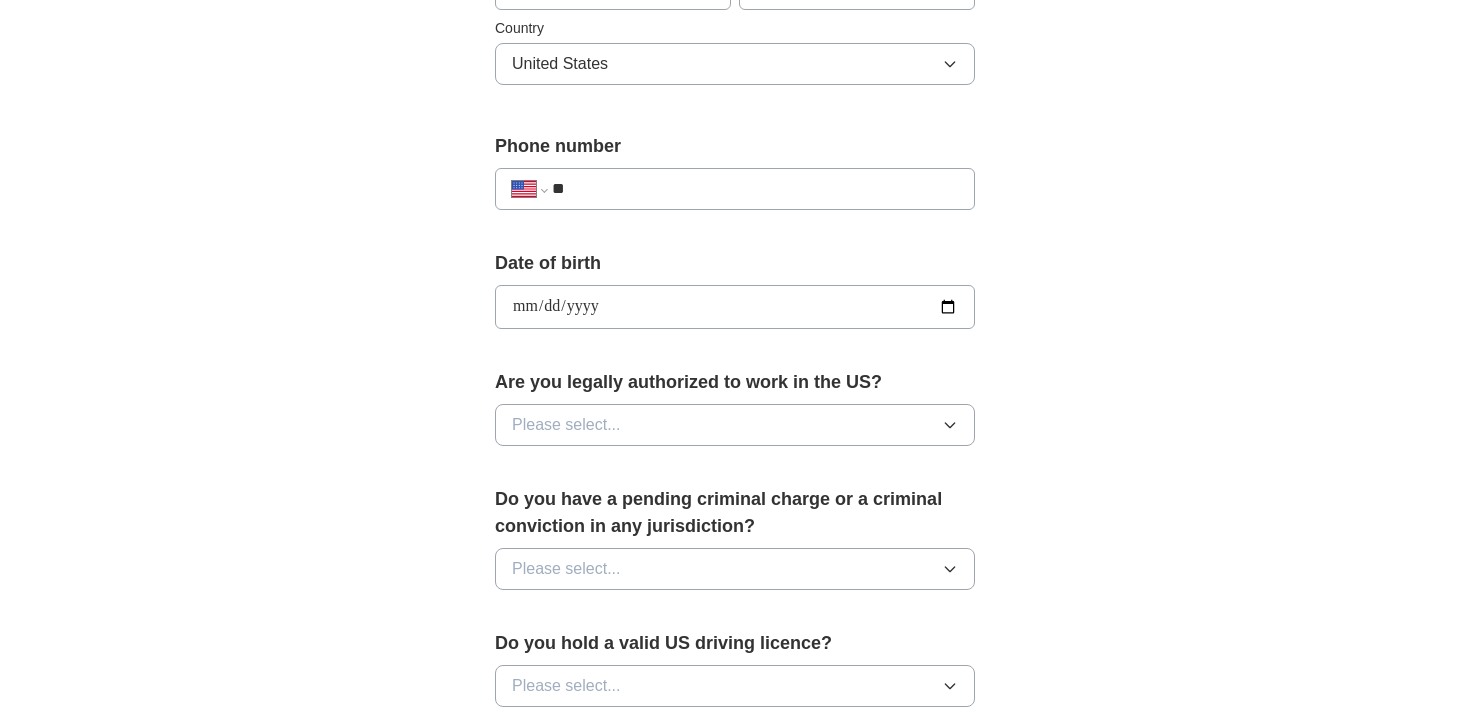scroll, scrollTop: 729, scrollLeft: 0, axis: vertical 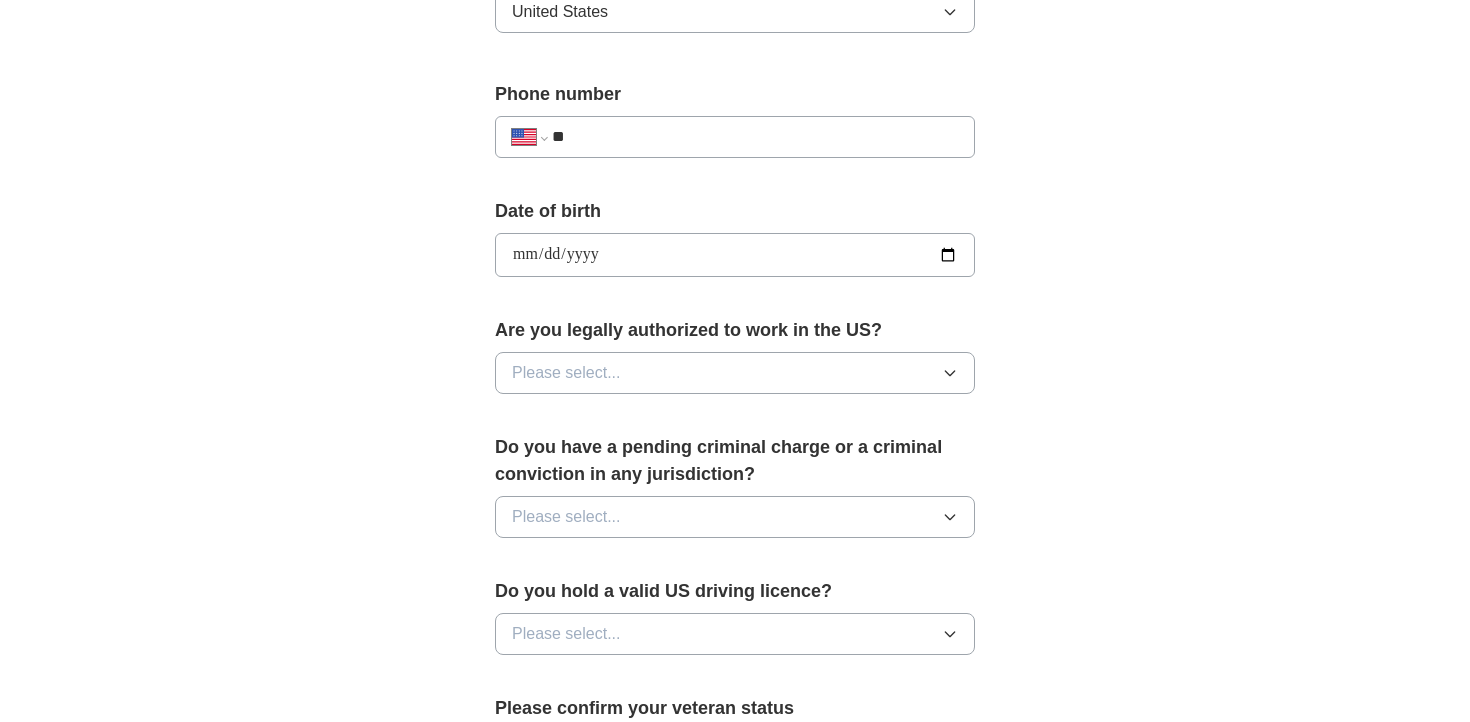 click on "Please select..." at bounding box center [735, 373] 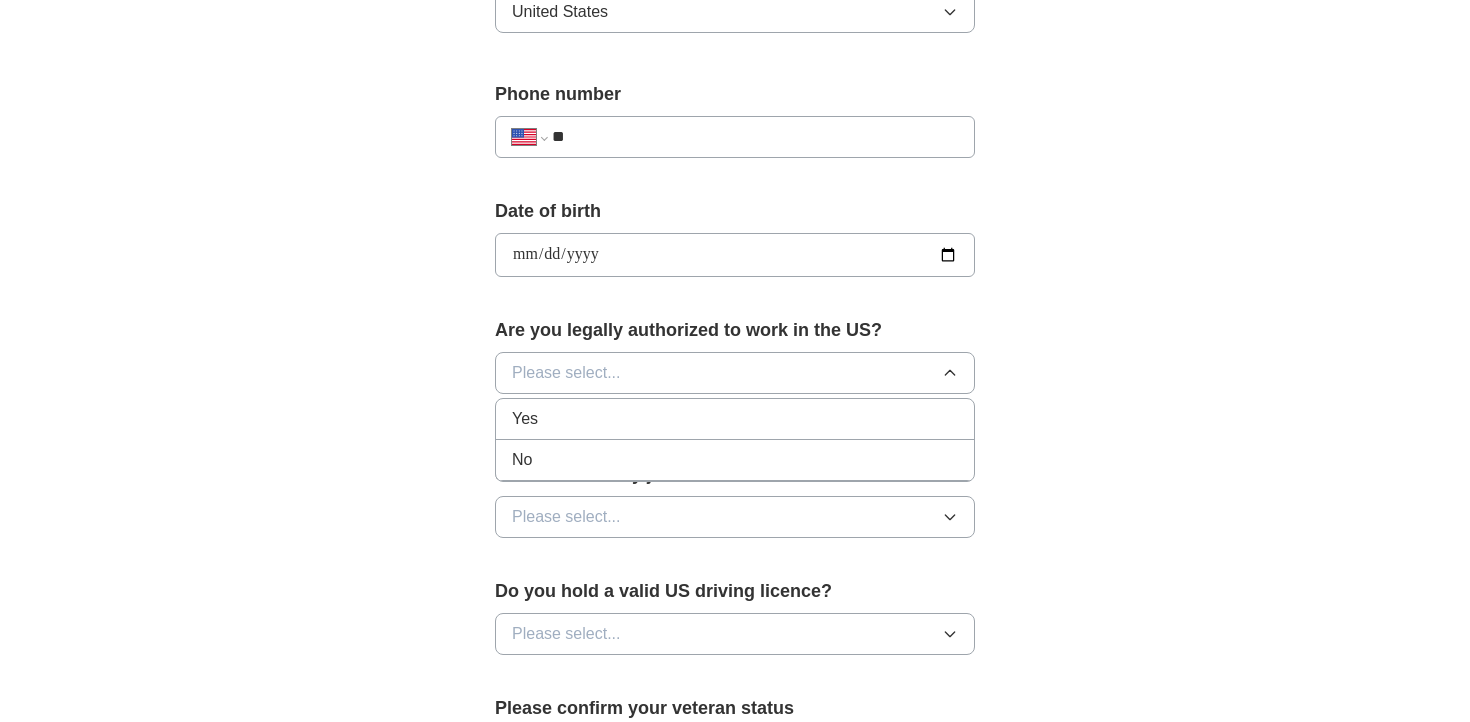 click on "Yes" at bounding box center [735, 419] 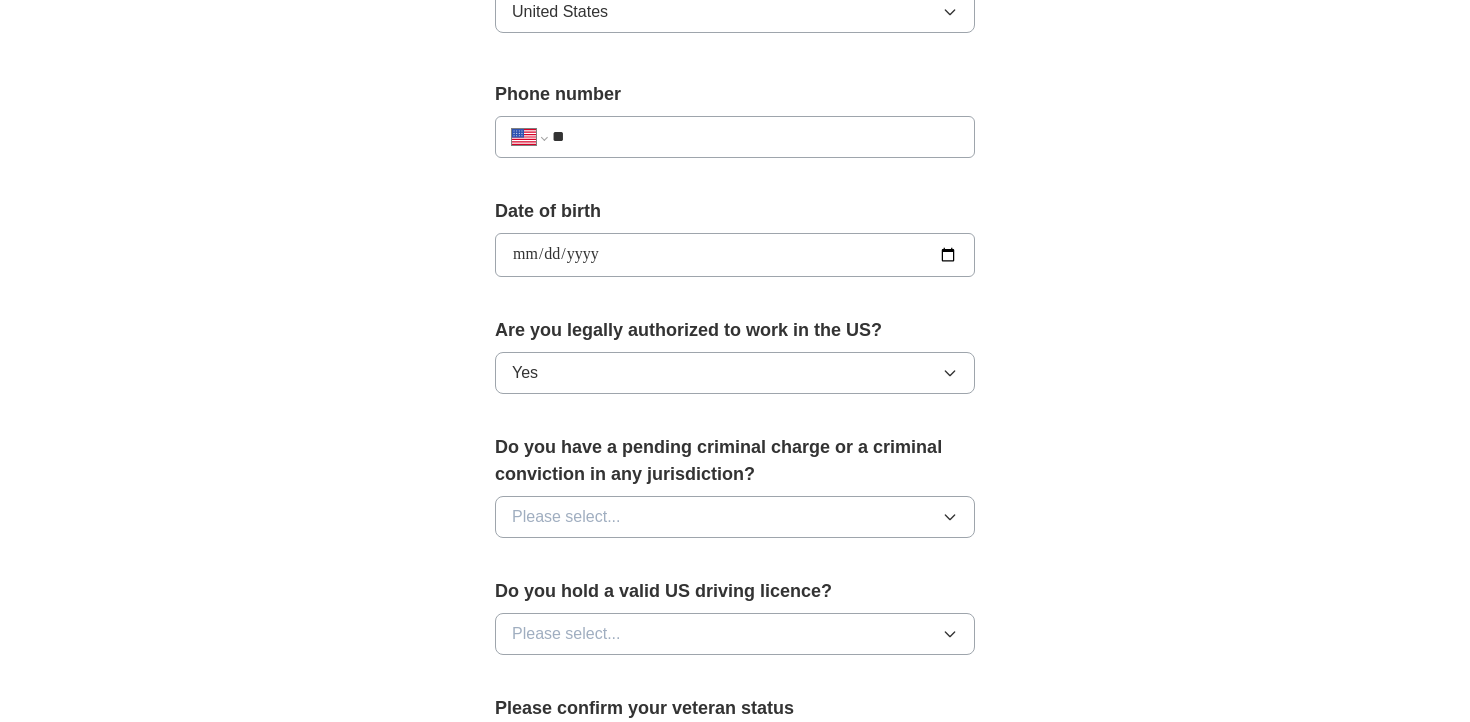 click on "**********" at bounding box center (735, 285) 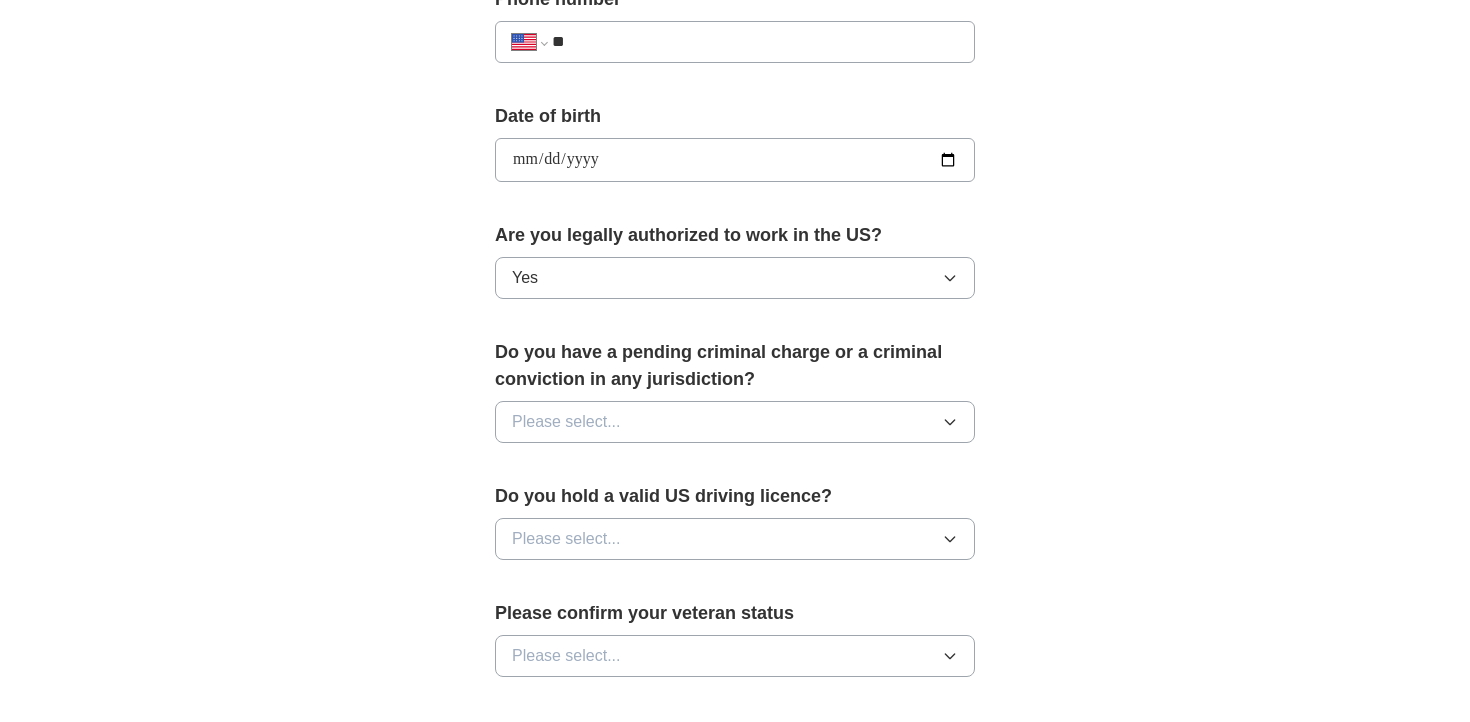scroll, scrollTop: 844, scrollLeft: 0, axis: vertical 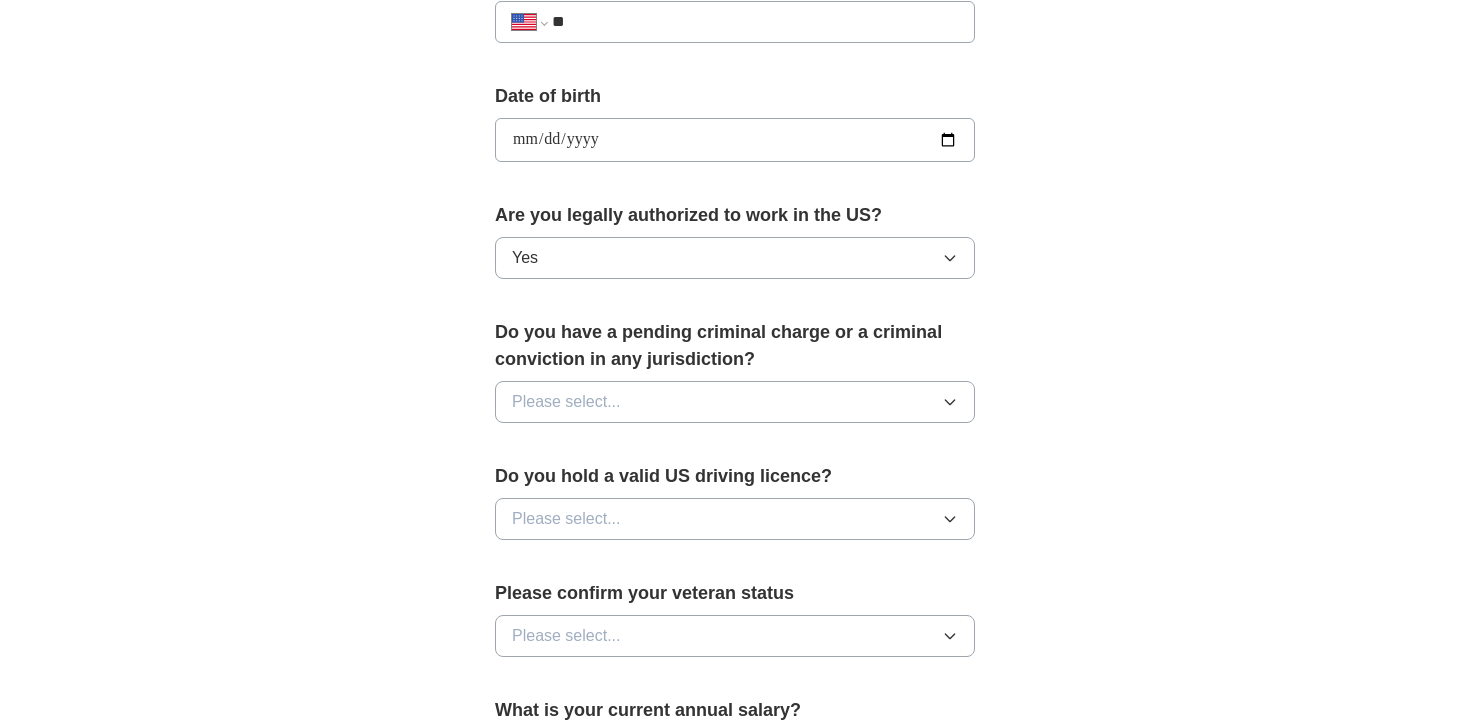 click on "Please select..." at bounding box center (566, 402) 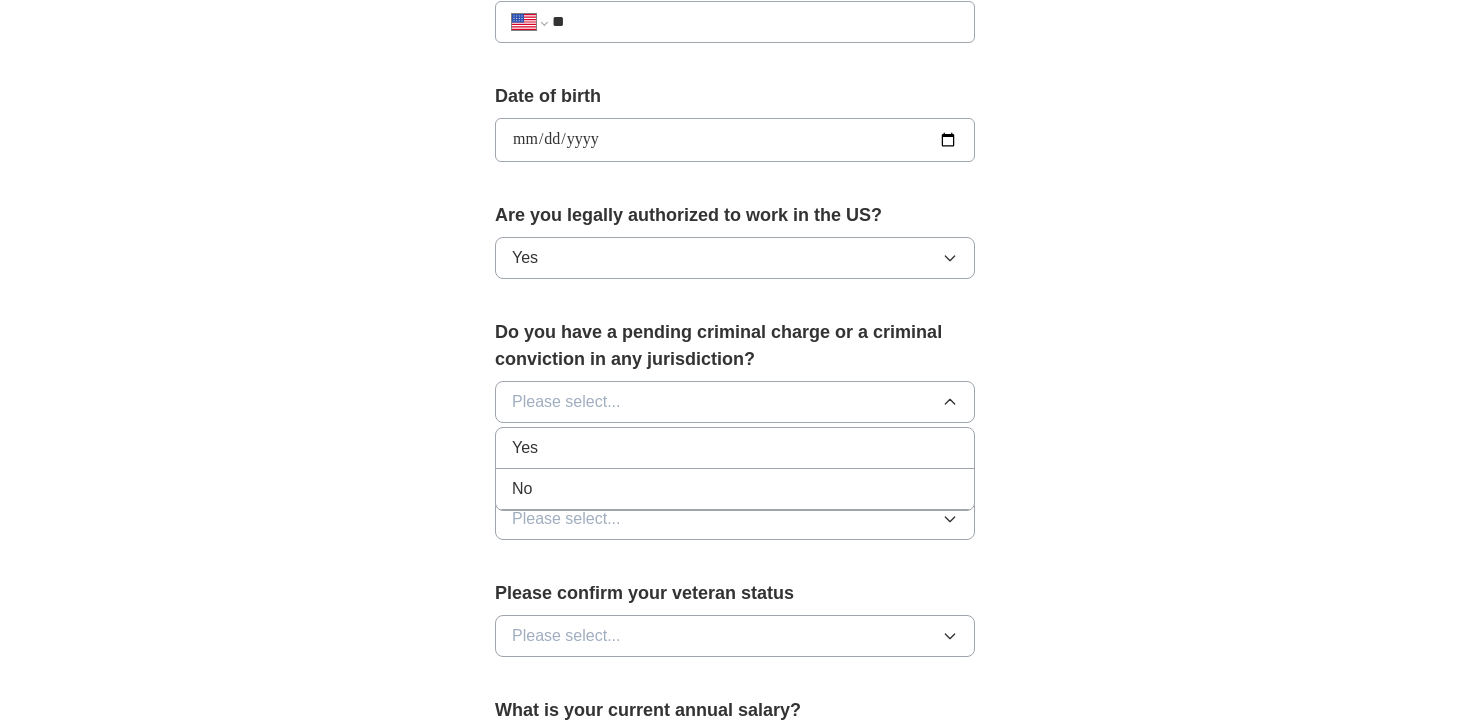 click on "No" at bounding box center [735, 489] 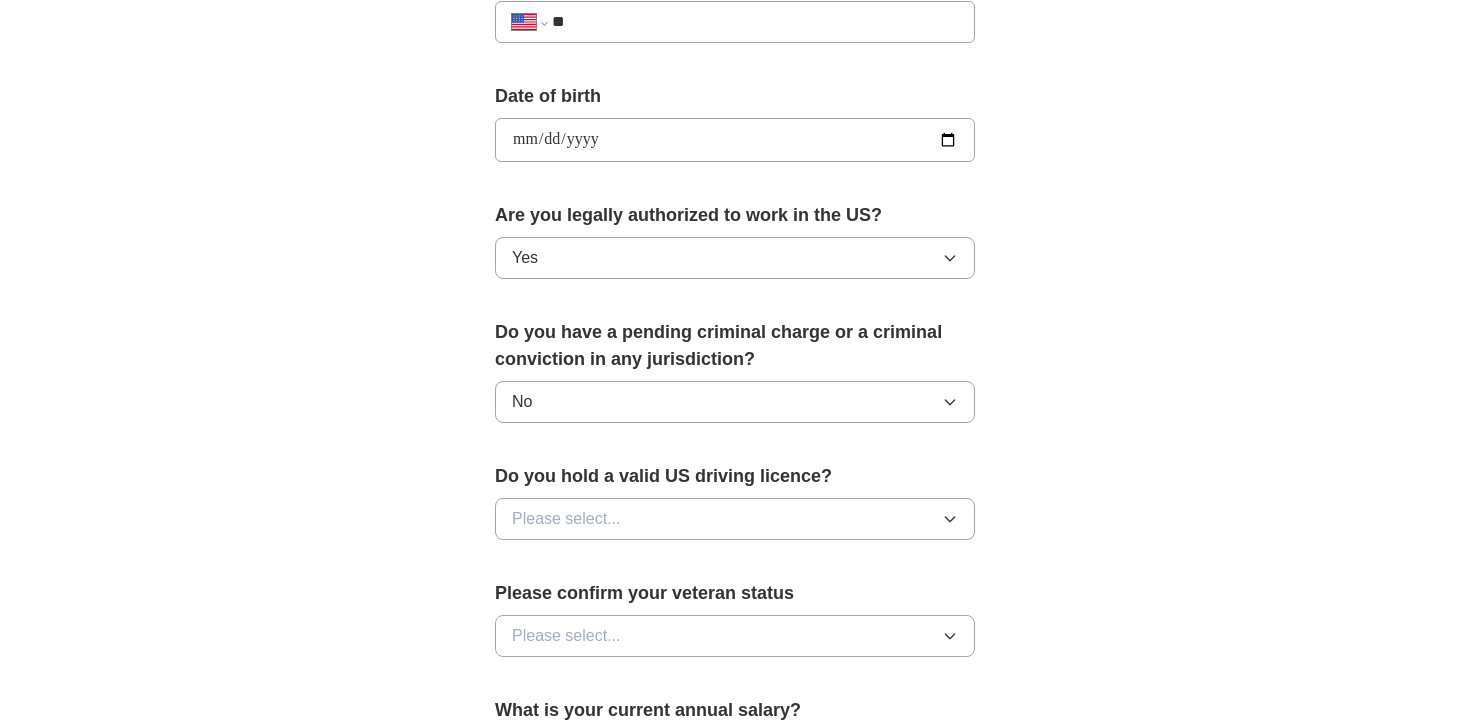 click on "**********" at bounding box center [735, 170] 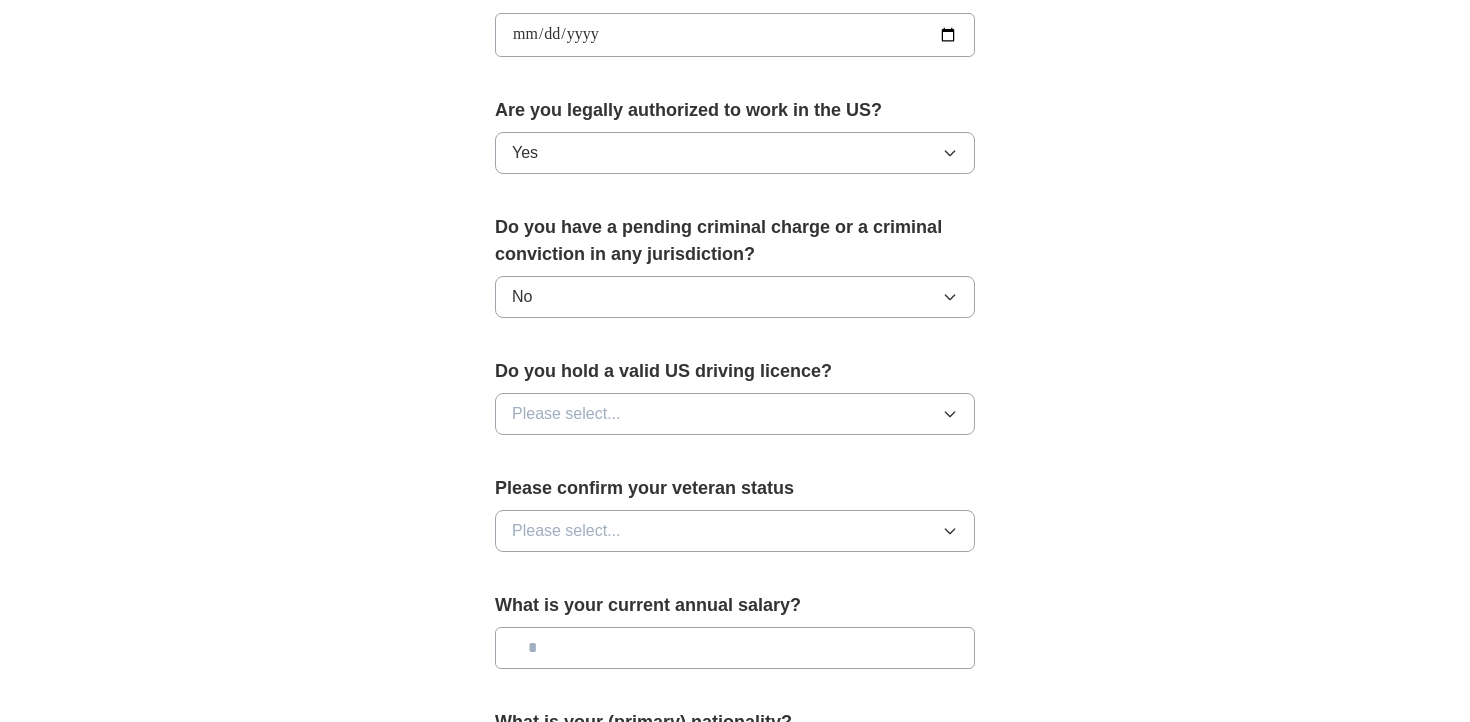 scroll, scrollTop: 985, scrollLeft: 0, axis: vertical 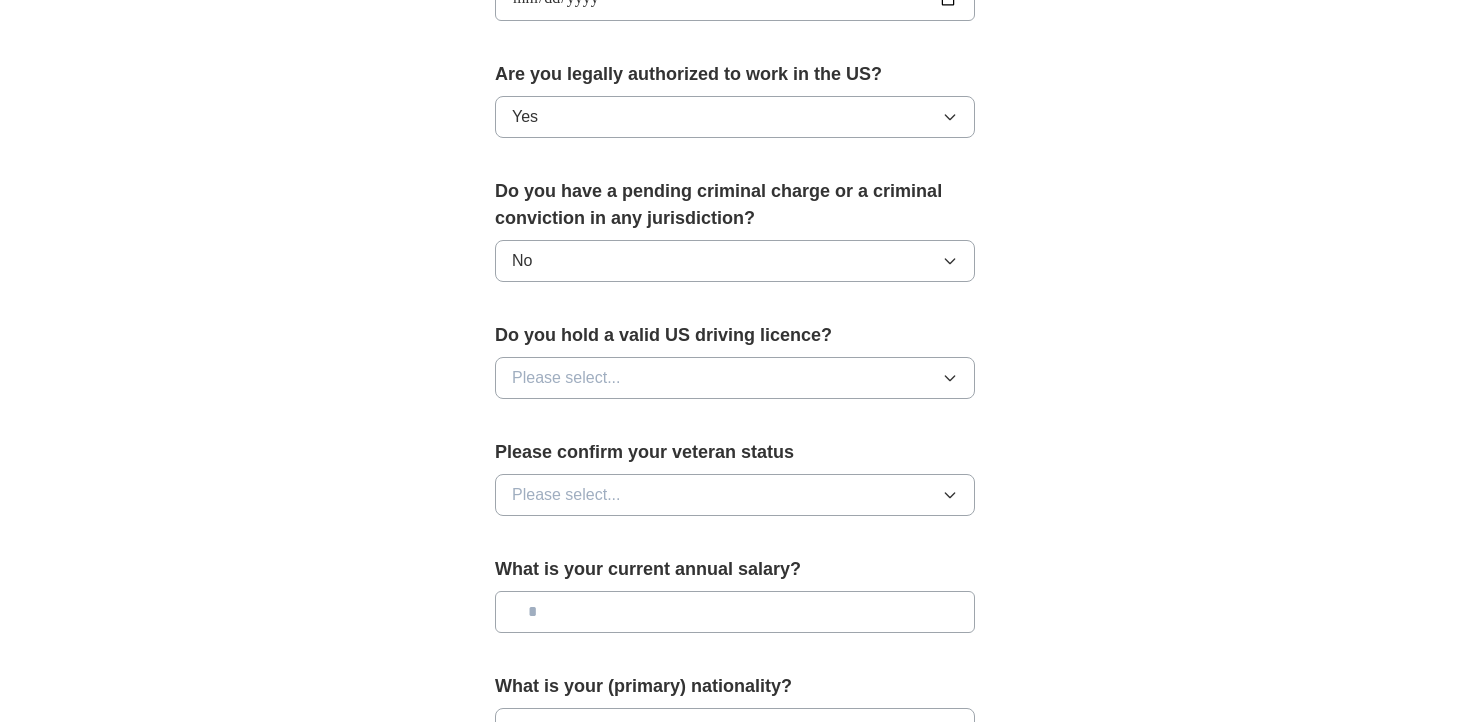 click on "Please select..." at bounding box center (735, 378) 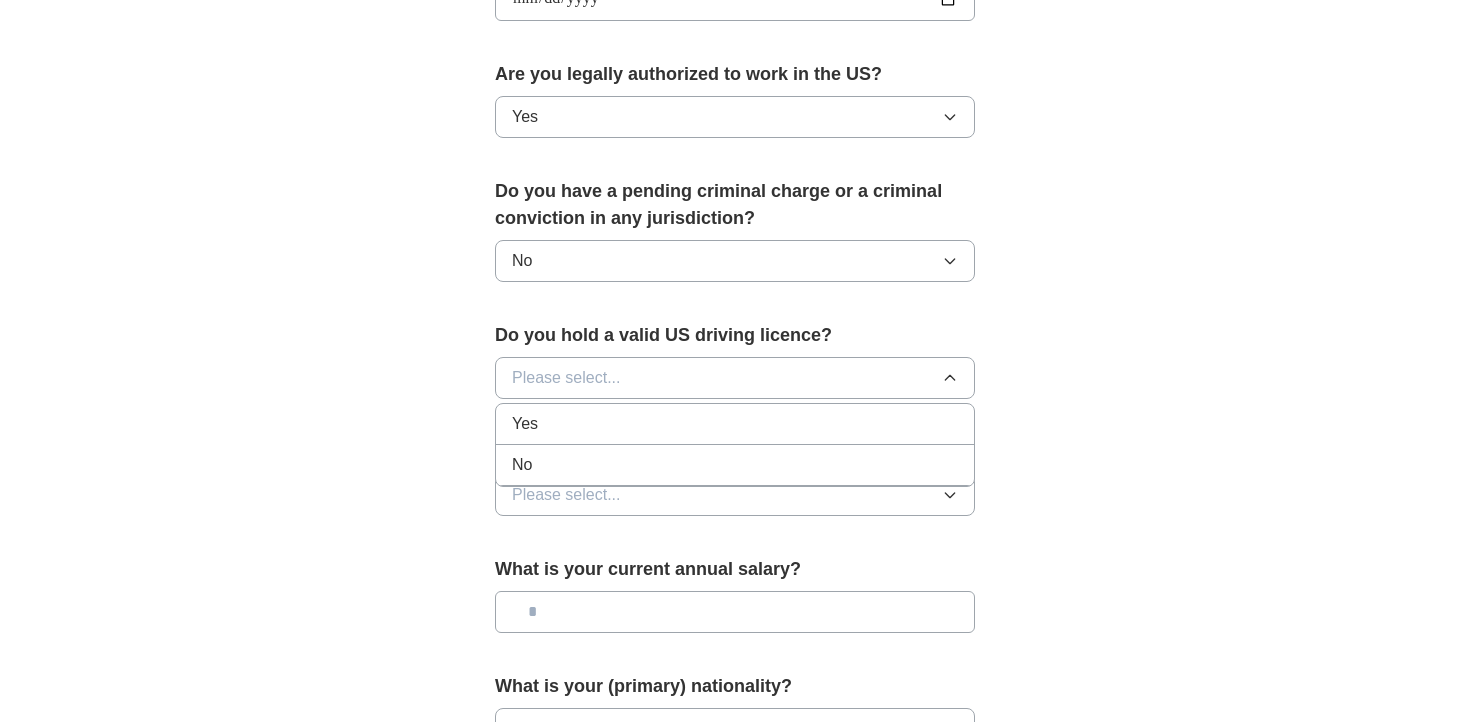 click on "Yes" at bounding box center (735, 424) 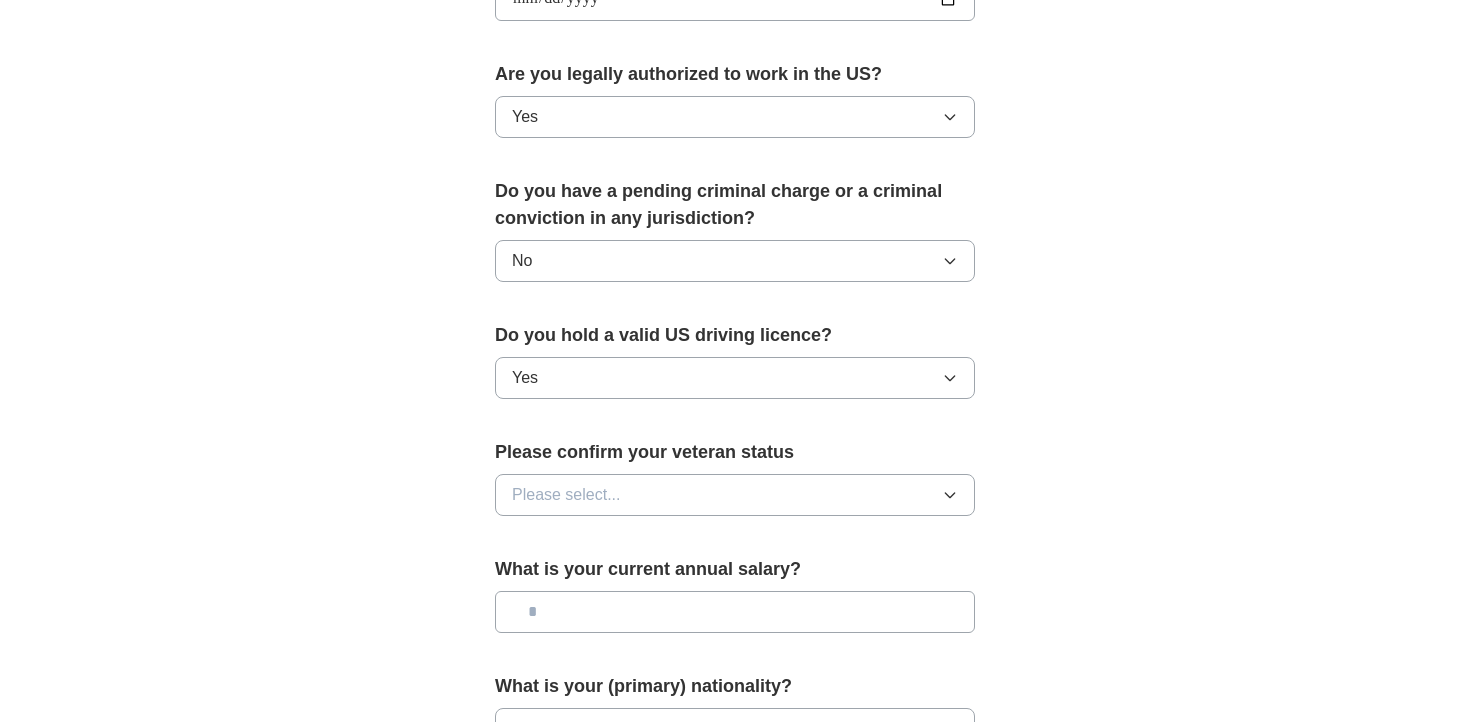 click on "Please select..." at bounding box center (566, 495) 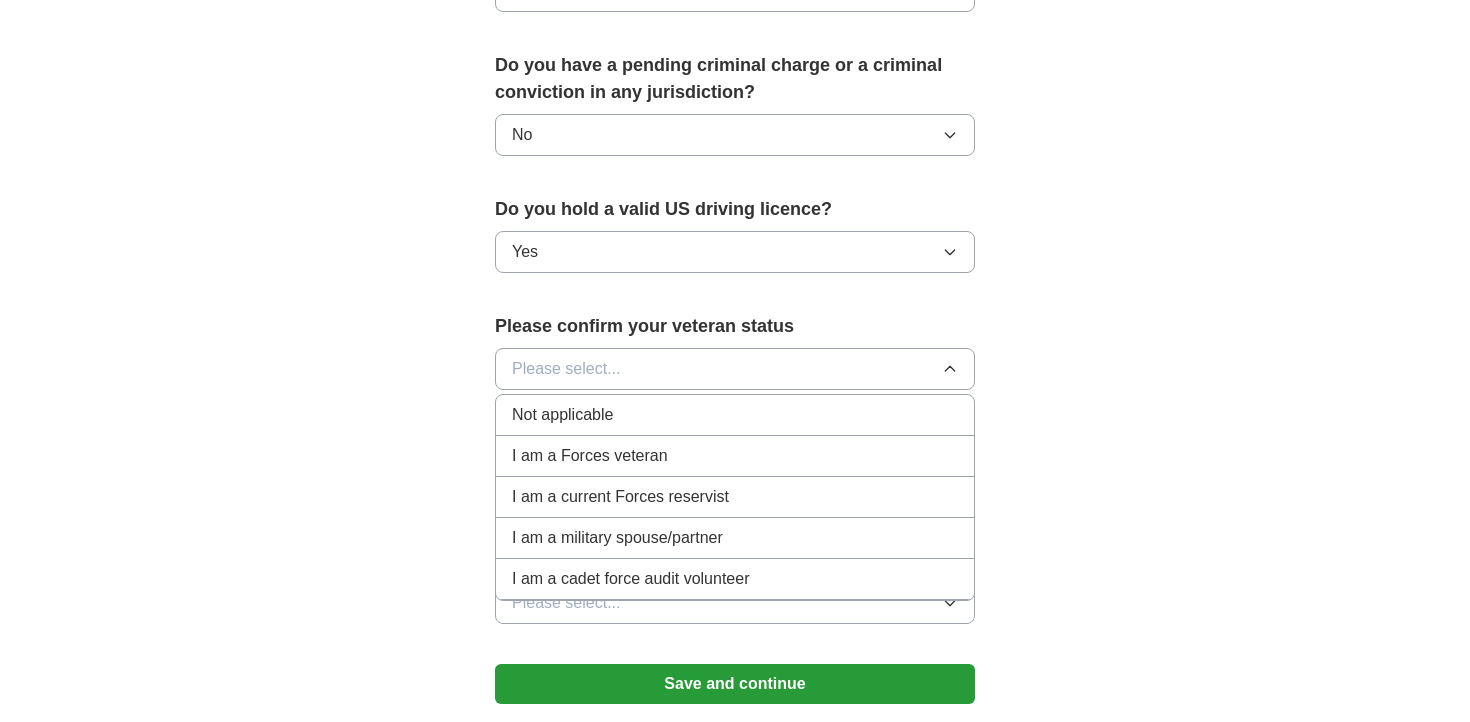 scroll, scrollTop: 1112, scrollLeft: 0, axis: vertical 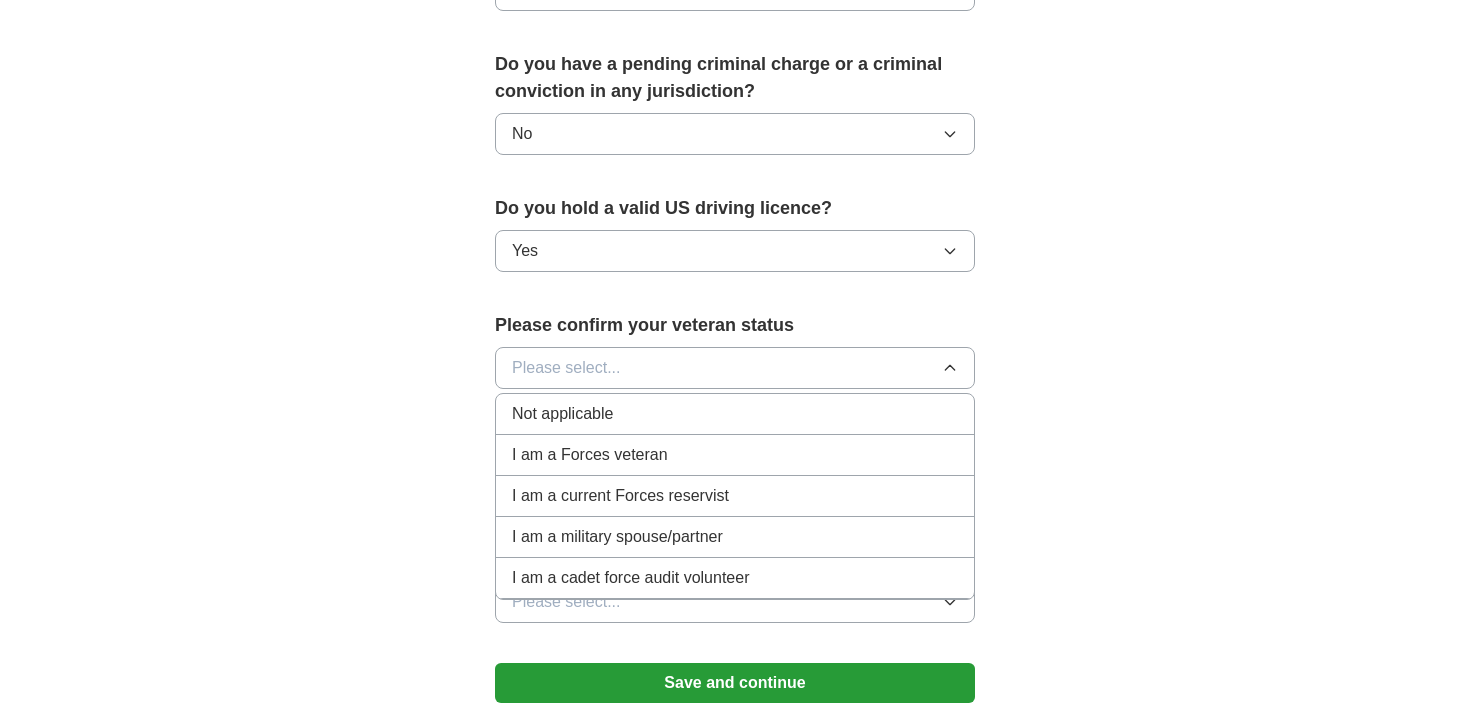 click on "Not applicable" at bounding box center [562, 414] 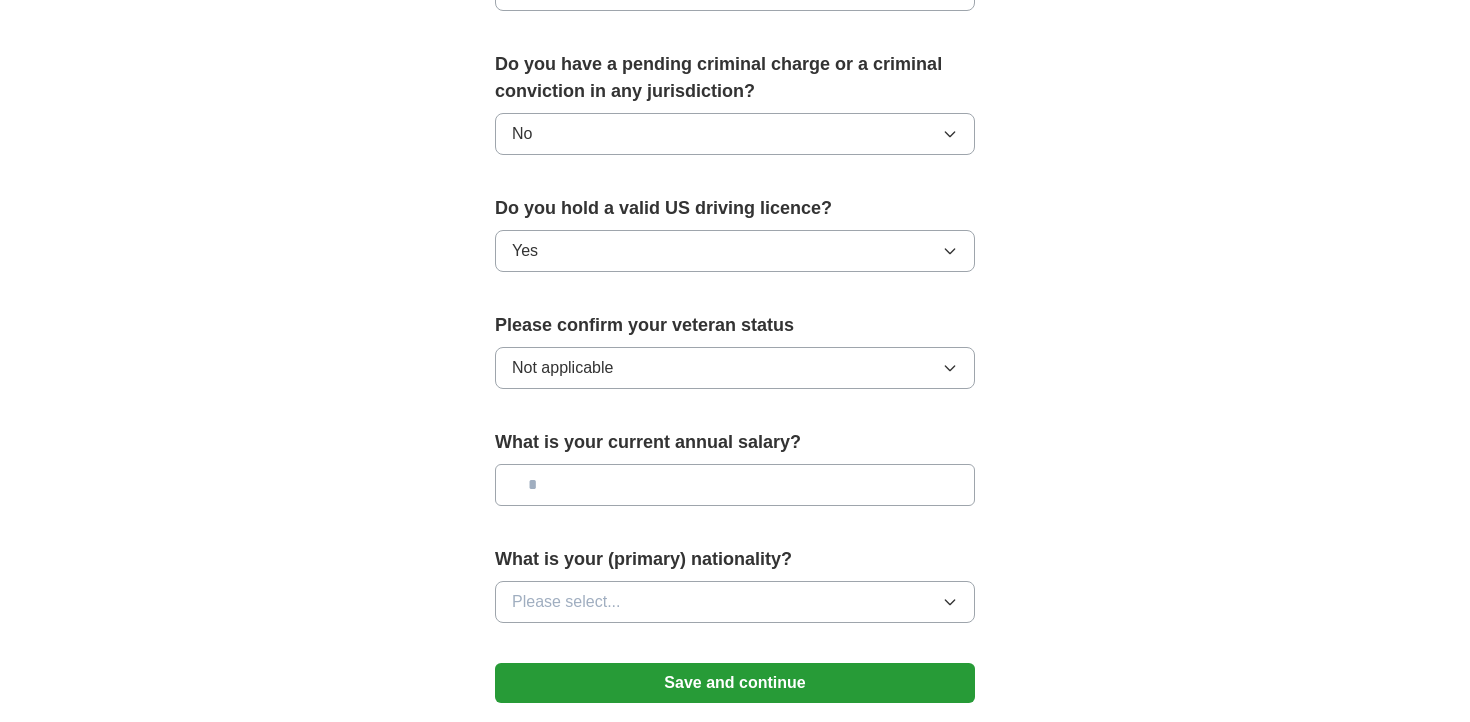 click at bounding box center [735, 485] 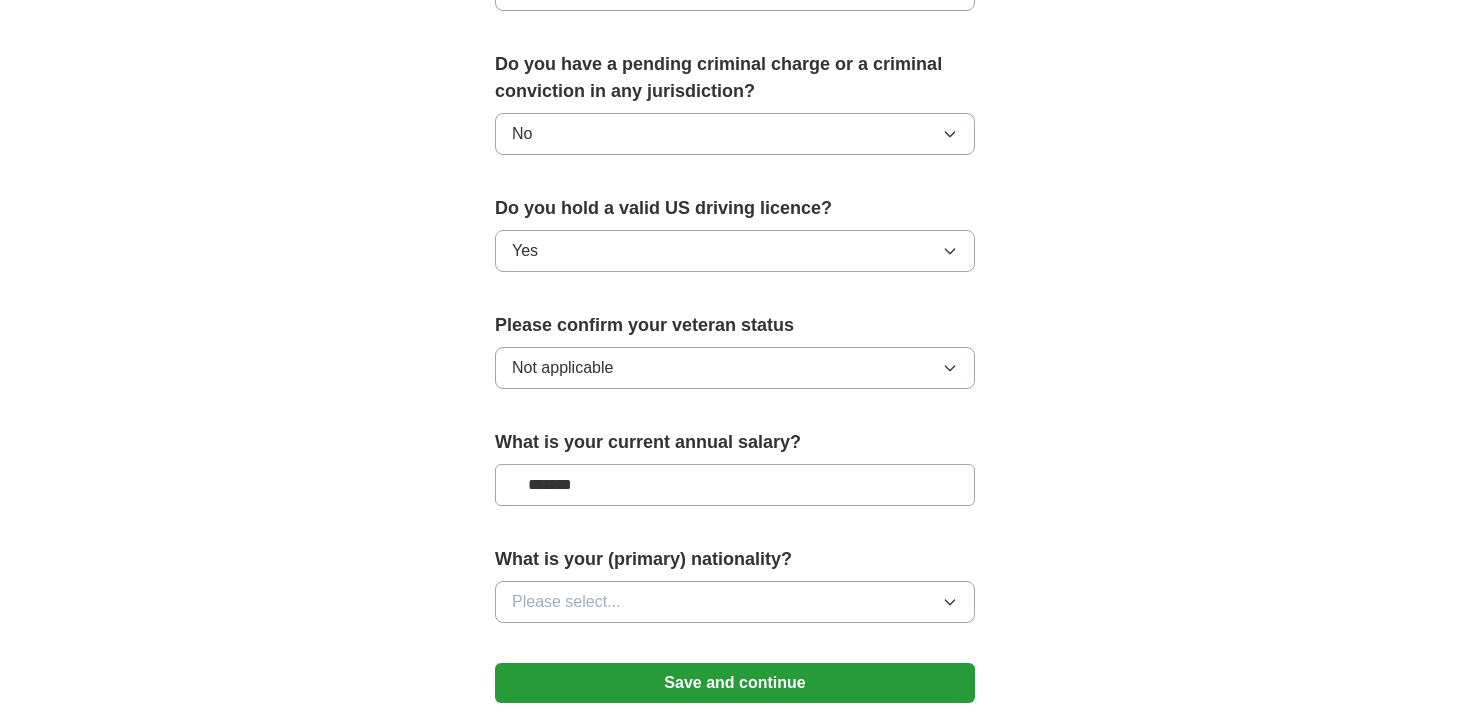 type on "*******" 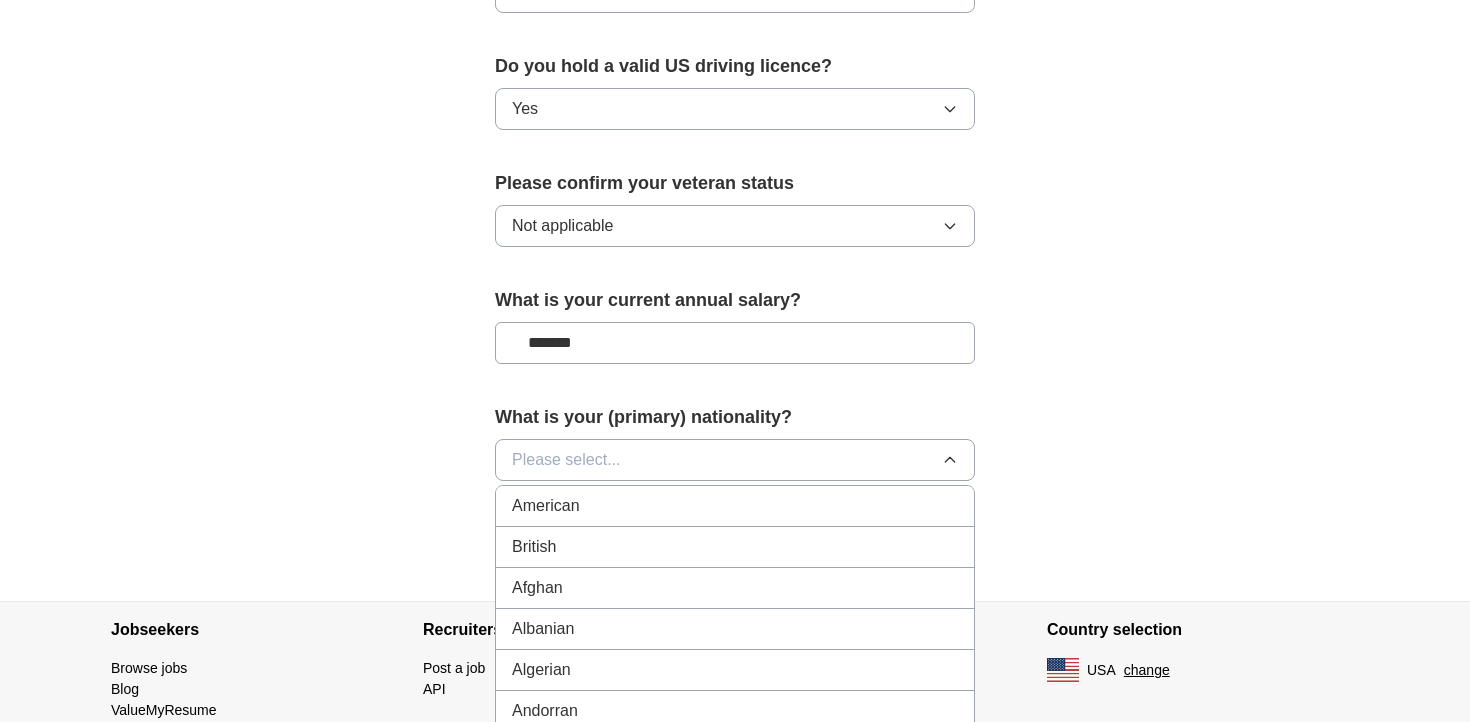 scroll, scrollTop: 1280, scrollLeft: 0, axis: vertical 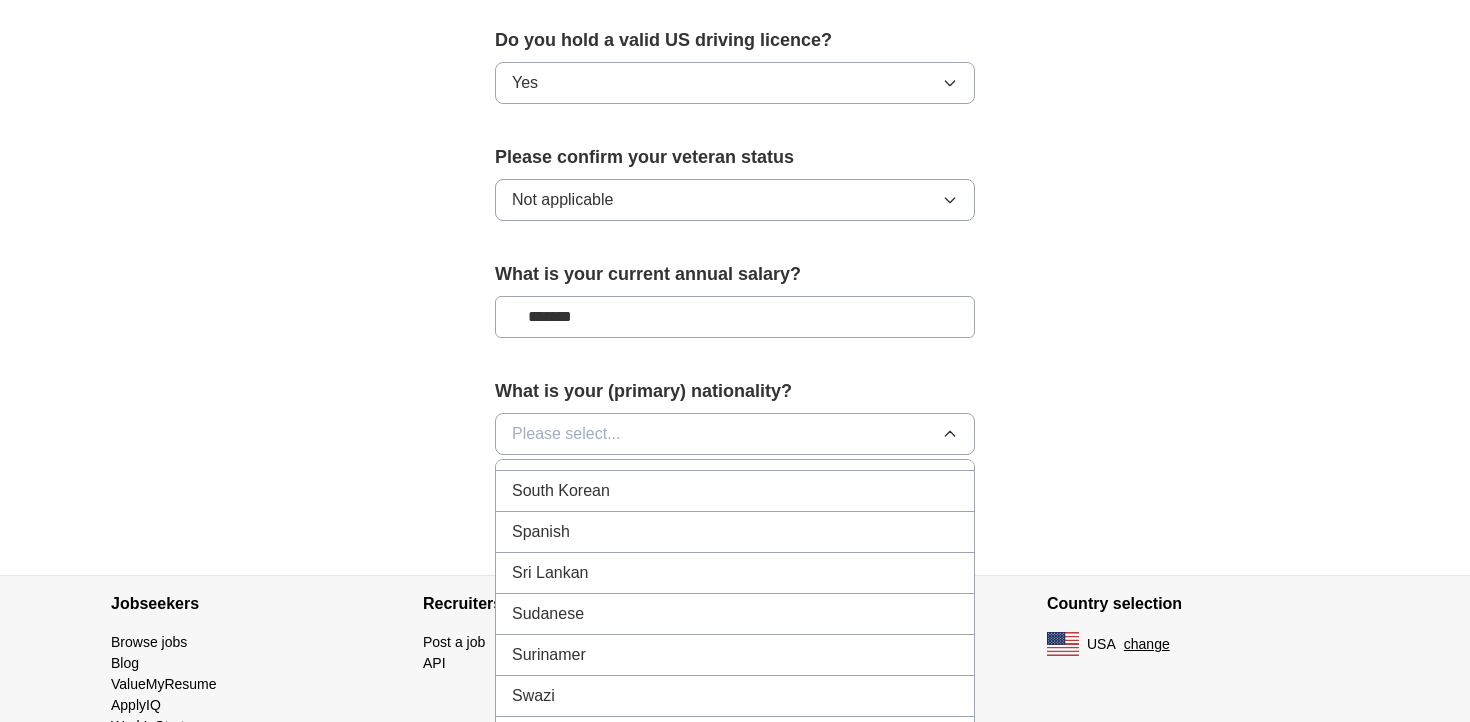 click on "Spanish" at bounding box center (541, 532) 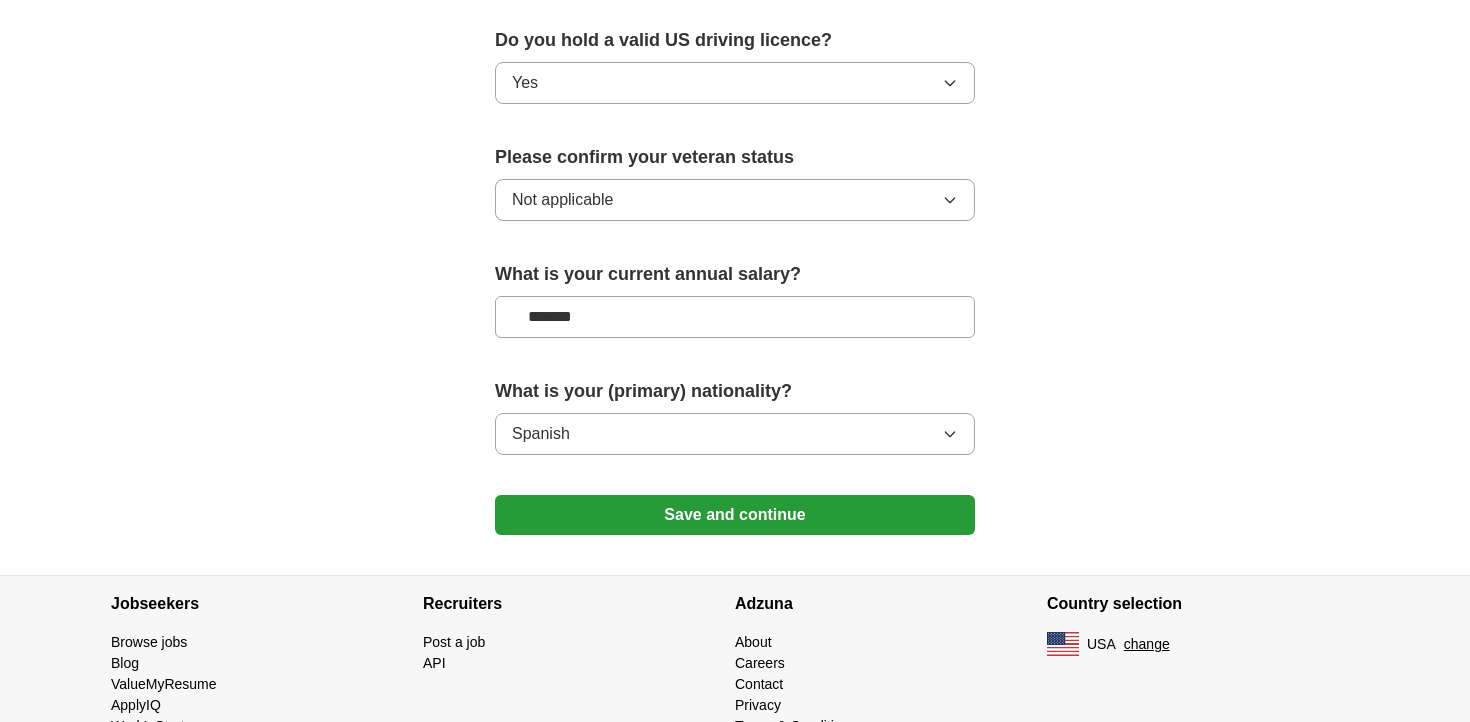 click on "Save and continue" at bounding box center [735, 515] 